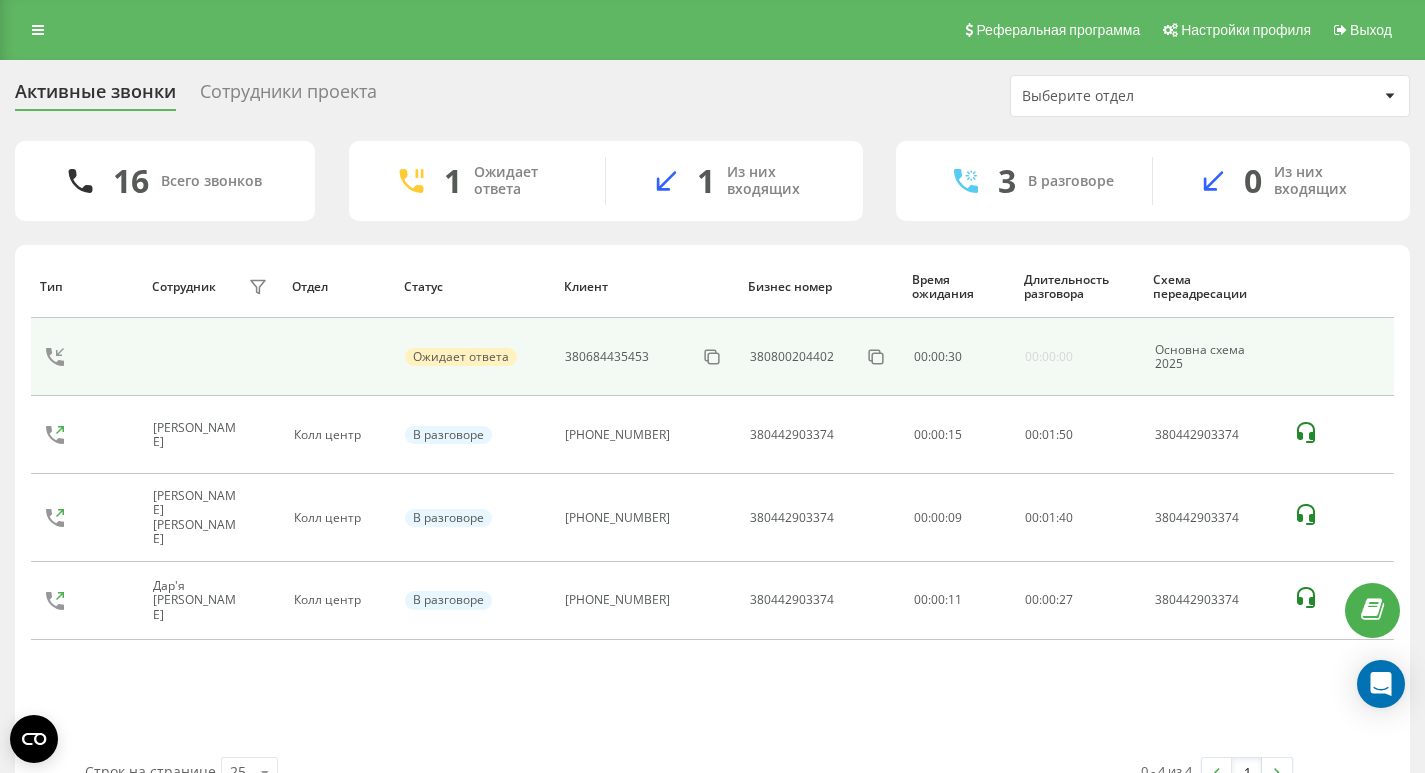 scroll, scrollTop: 0, scrollLeft: 0, axis: both 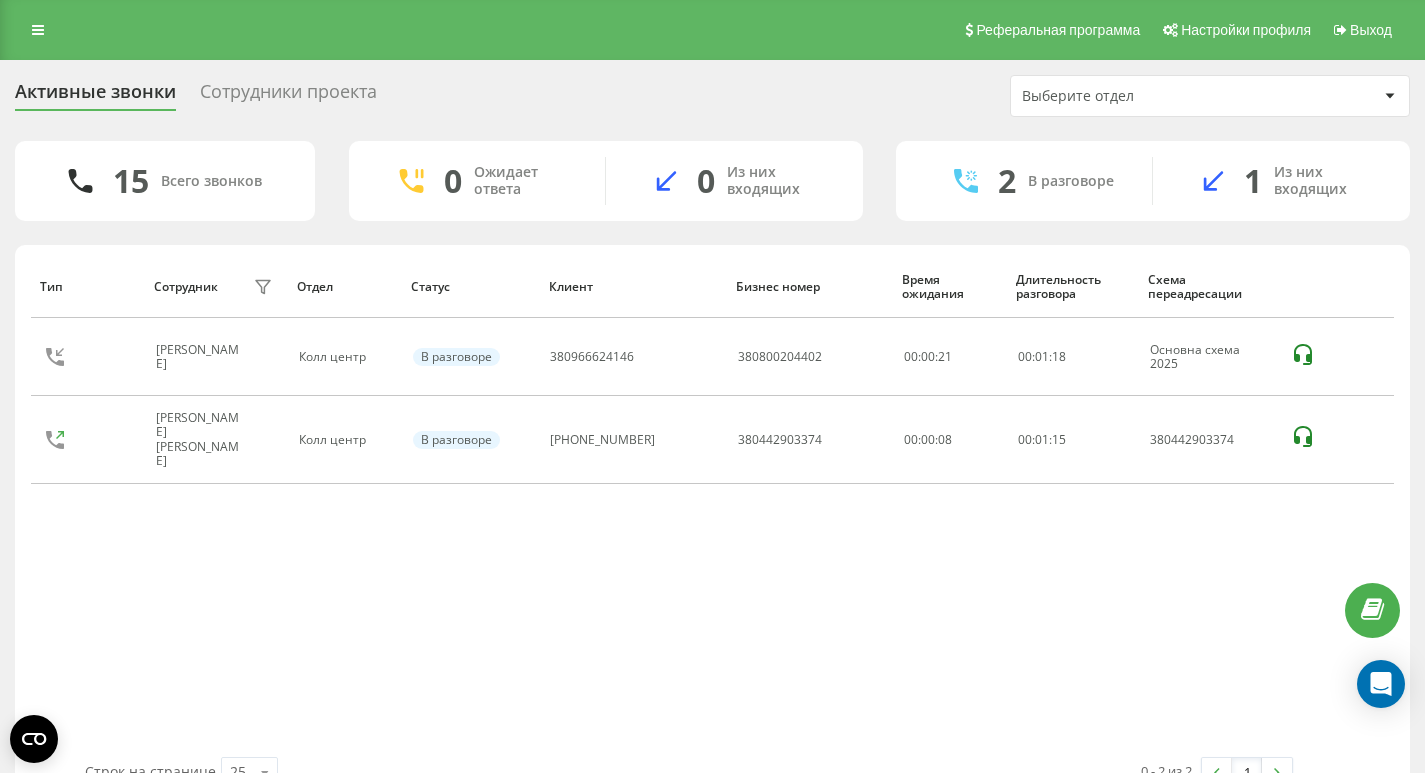 click on "Сотрудники проекта" at bounding box center [288, 96] 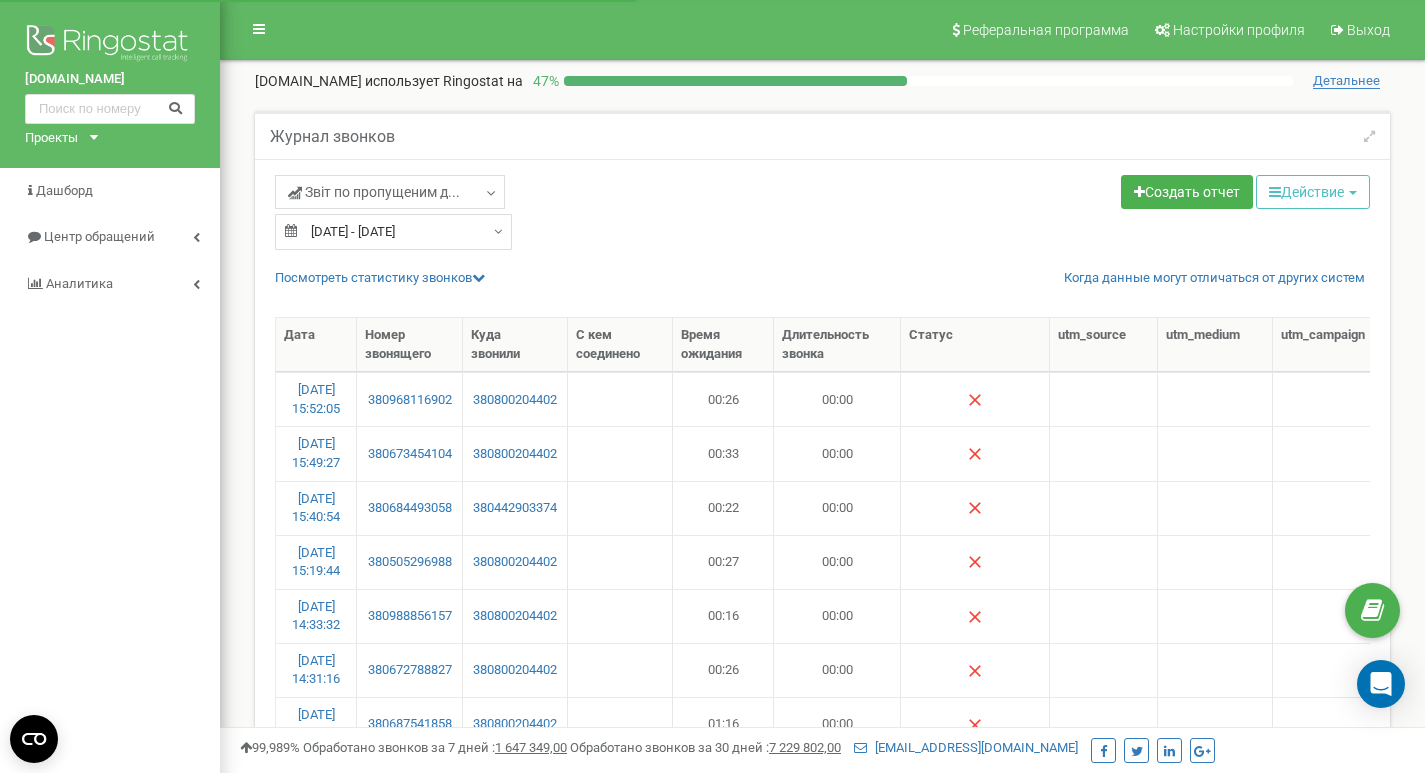 select on "50" 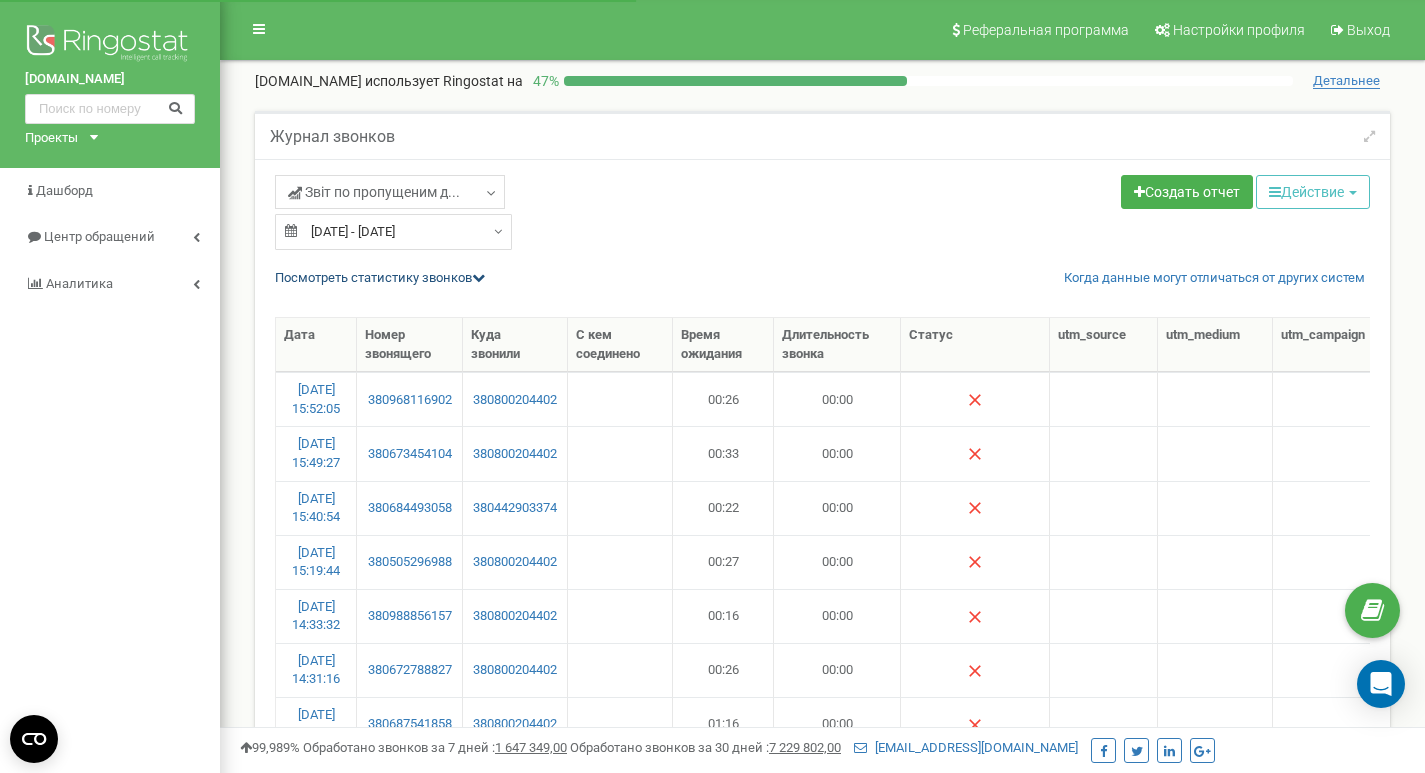 scroll, scrollTop: 147, scrollLeft: 0, axis: vertical 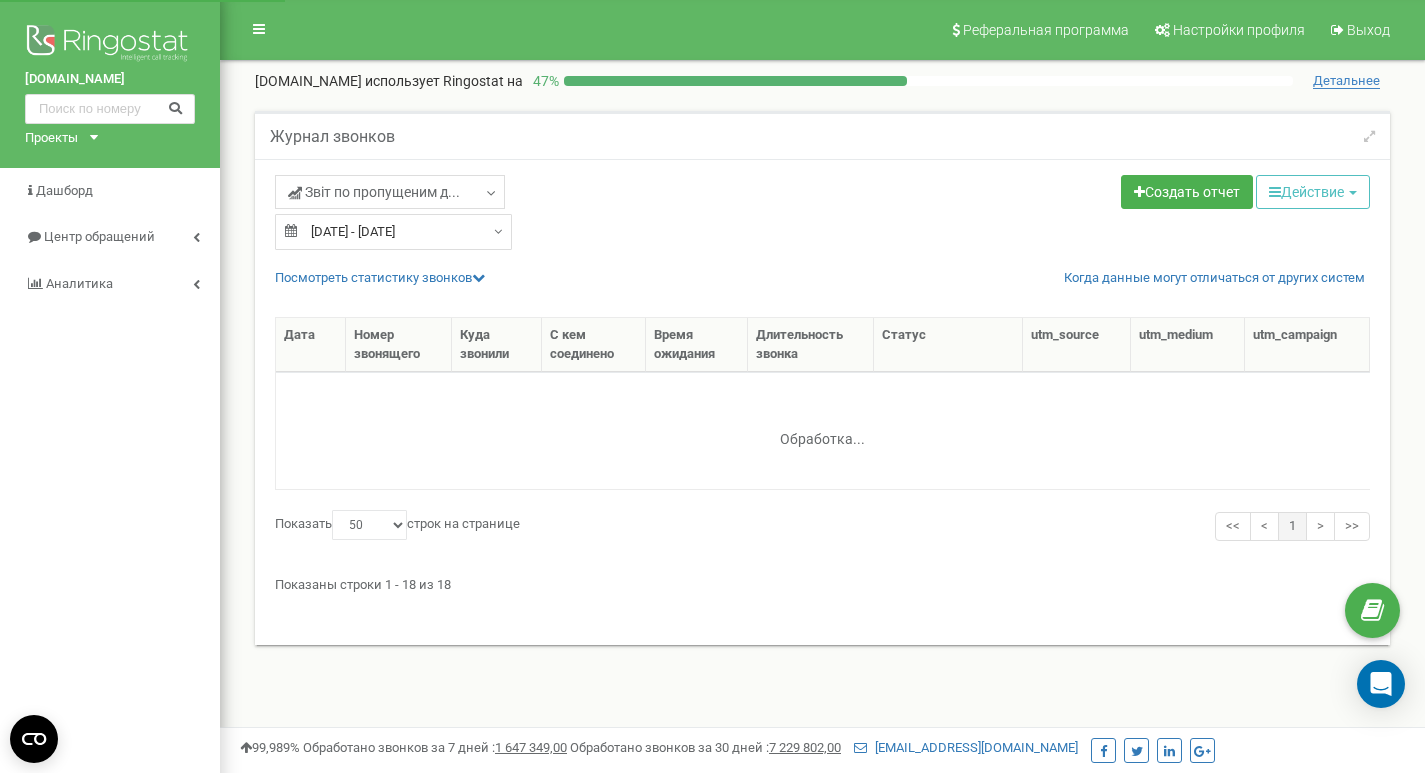 select on "50" 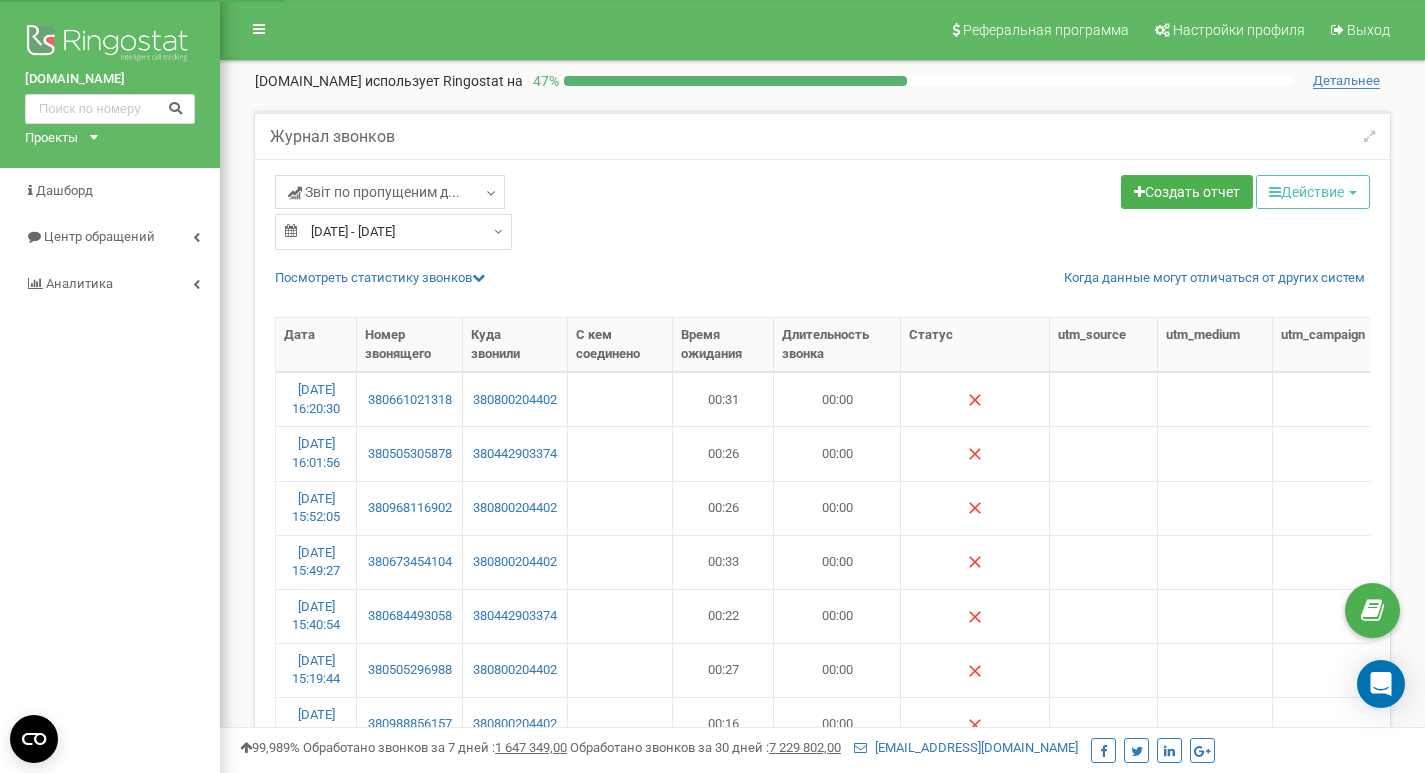 scroll, scrollTop: 147, scrollLeft: 0, axis: vertical 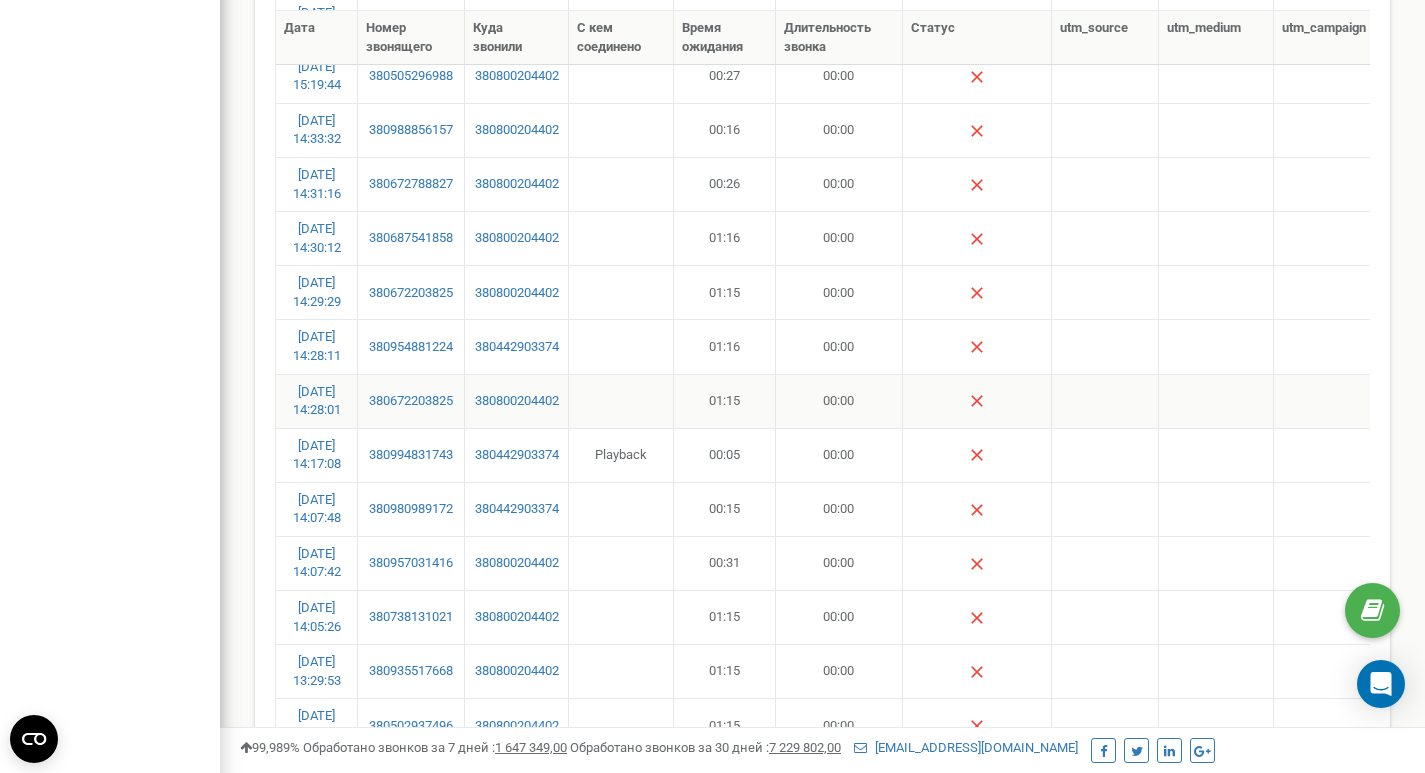 click on "380800204402" at bounding box center [517, 401] 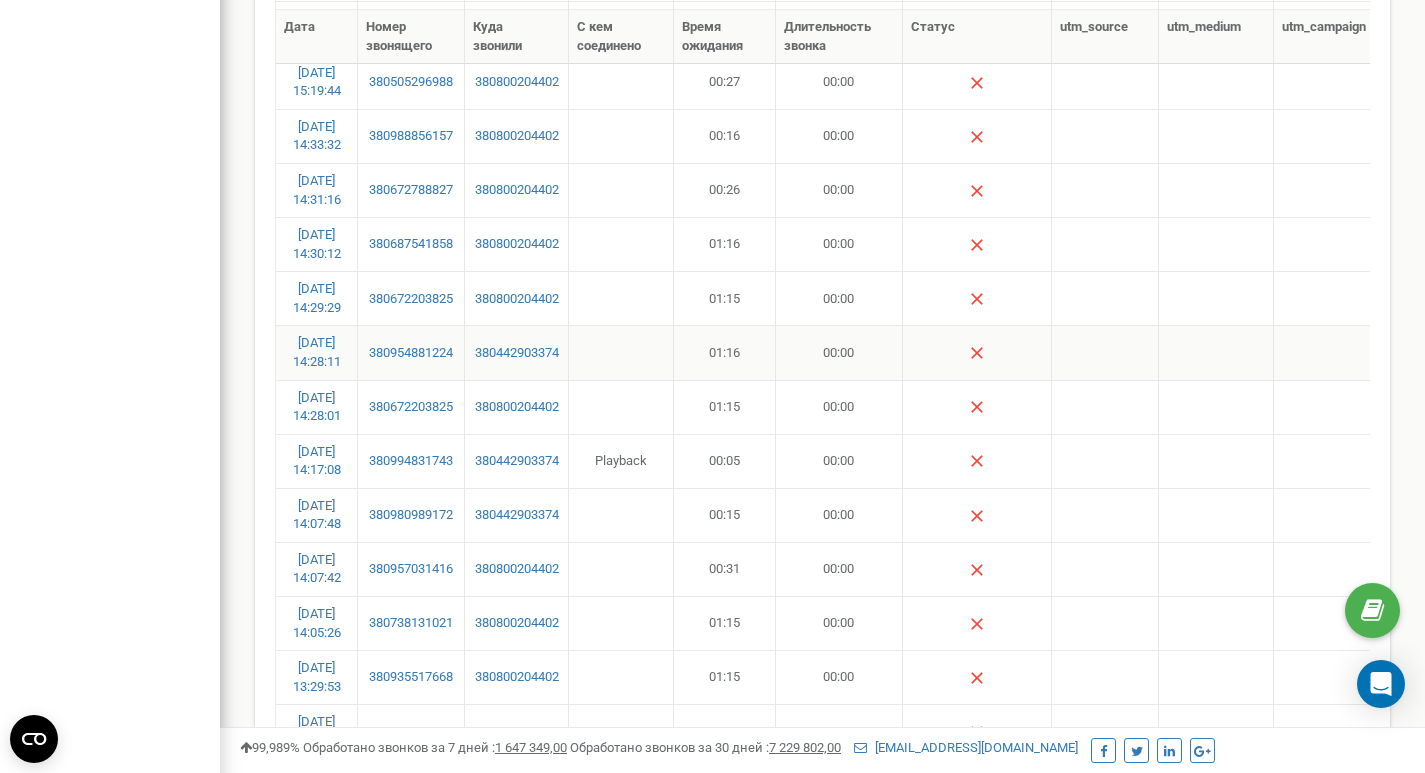 scroll, scrollTop: 567, scrollLeft: 0, axis: vertical 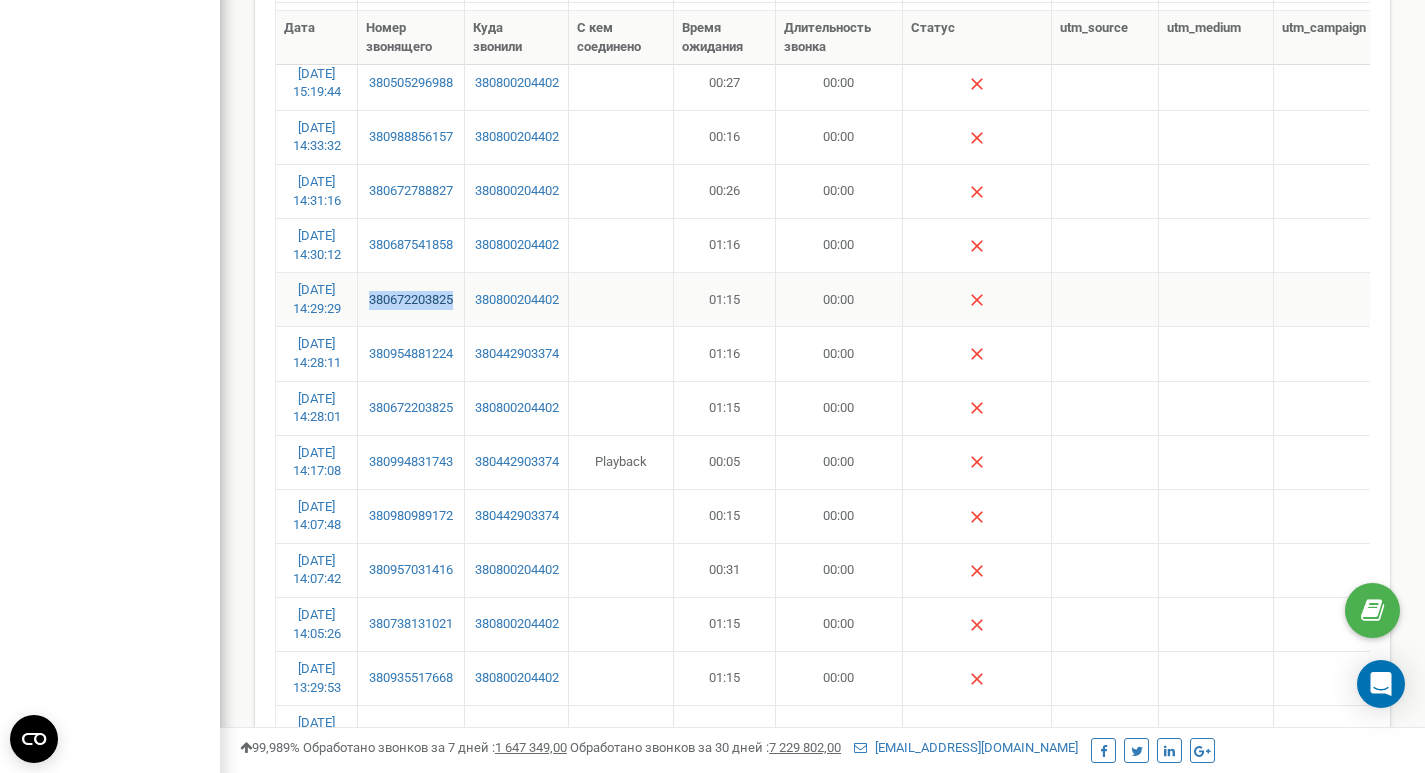 drag, startPoint x: 459, startPoint y: 305, endPoint x: 369, endPoint y: 305, distance: 90 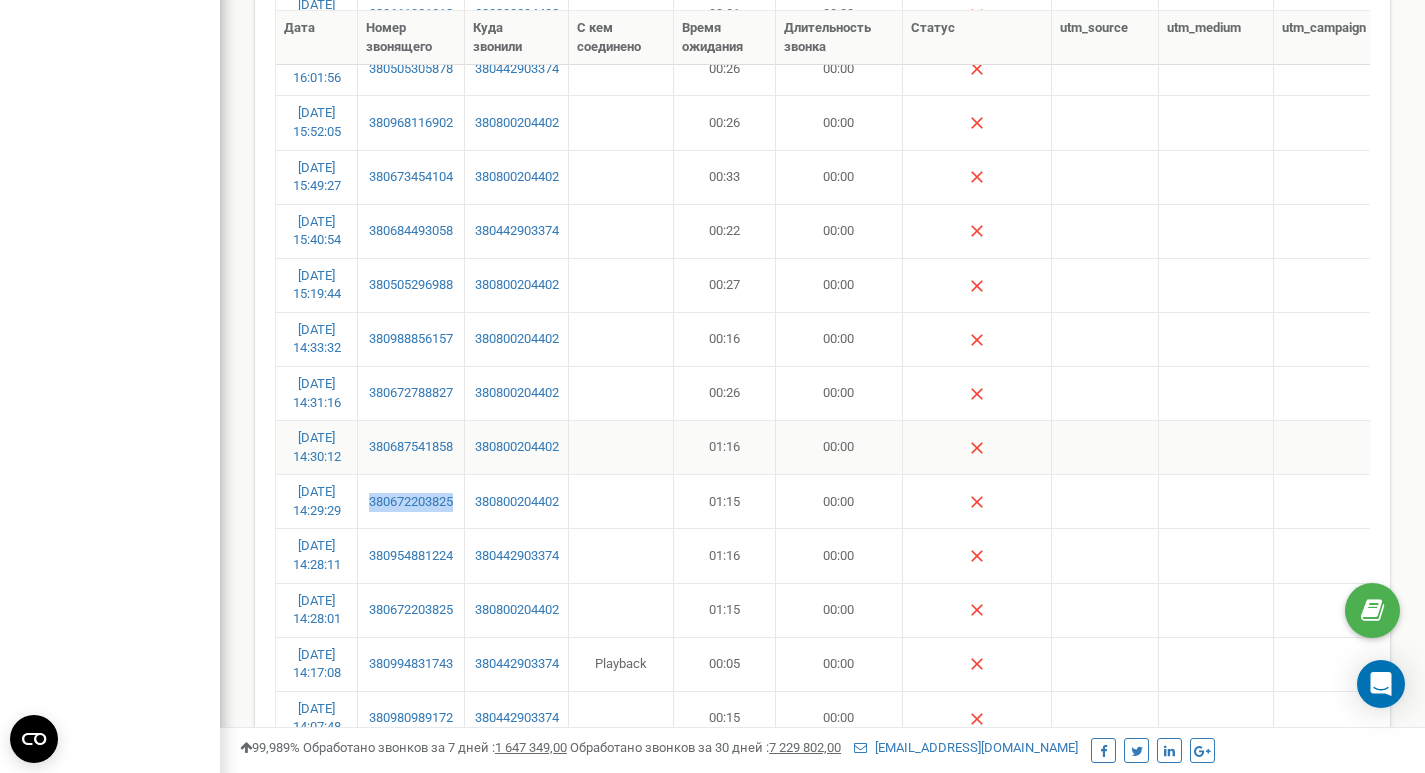 scroll, scrollTop: 320, scrollLeft: 0, axis: vertical 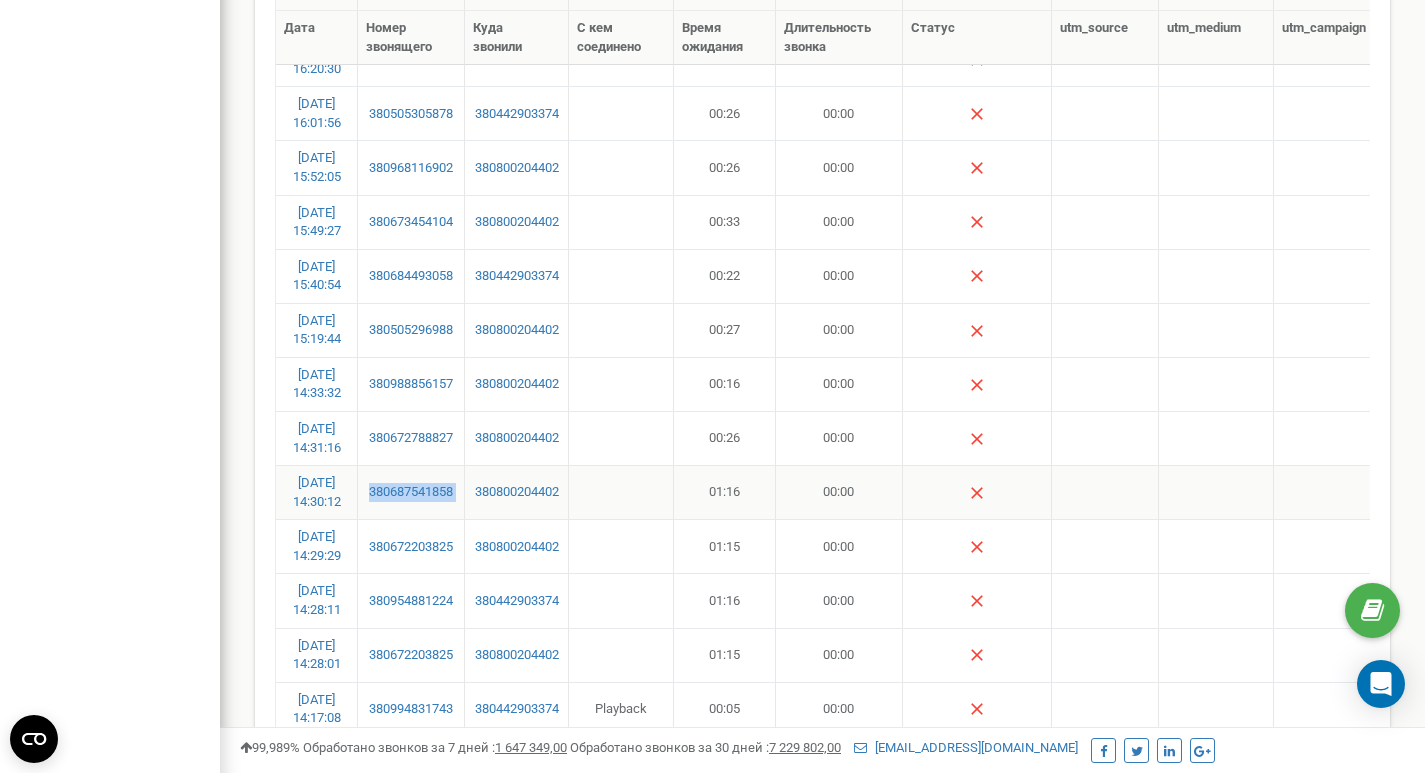 drag, startPoint x: 468, startPoint y: 508, endPoint x: 361, endPoint y: 510, distance: 107.01869 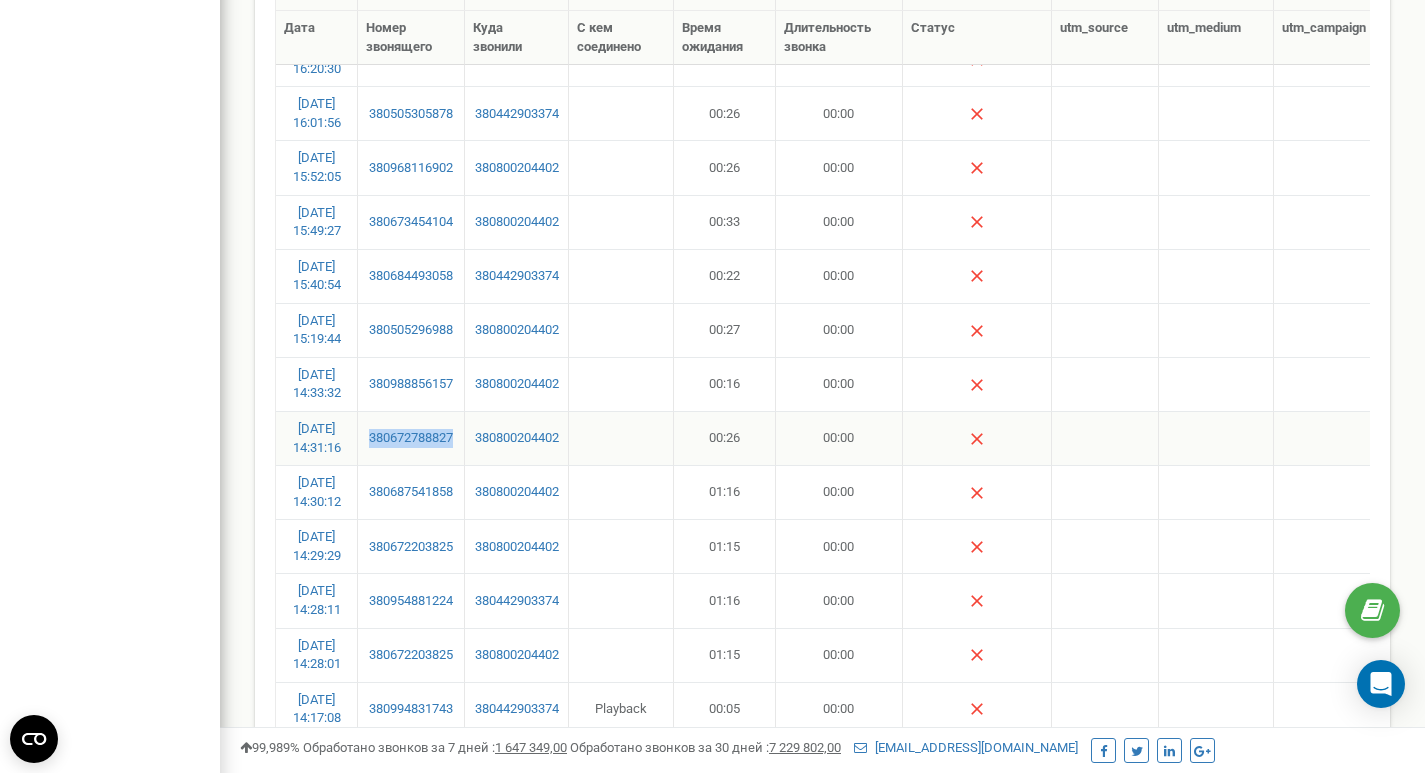 drag, startPoint x: 460, startPoint y: 445, endPoint x: 358, endPoint y: 445, distance: 102 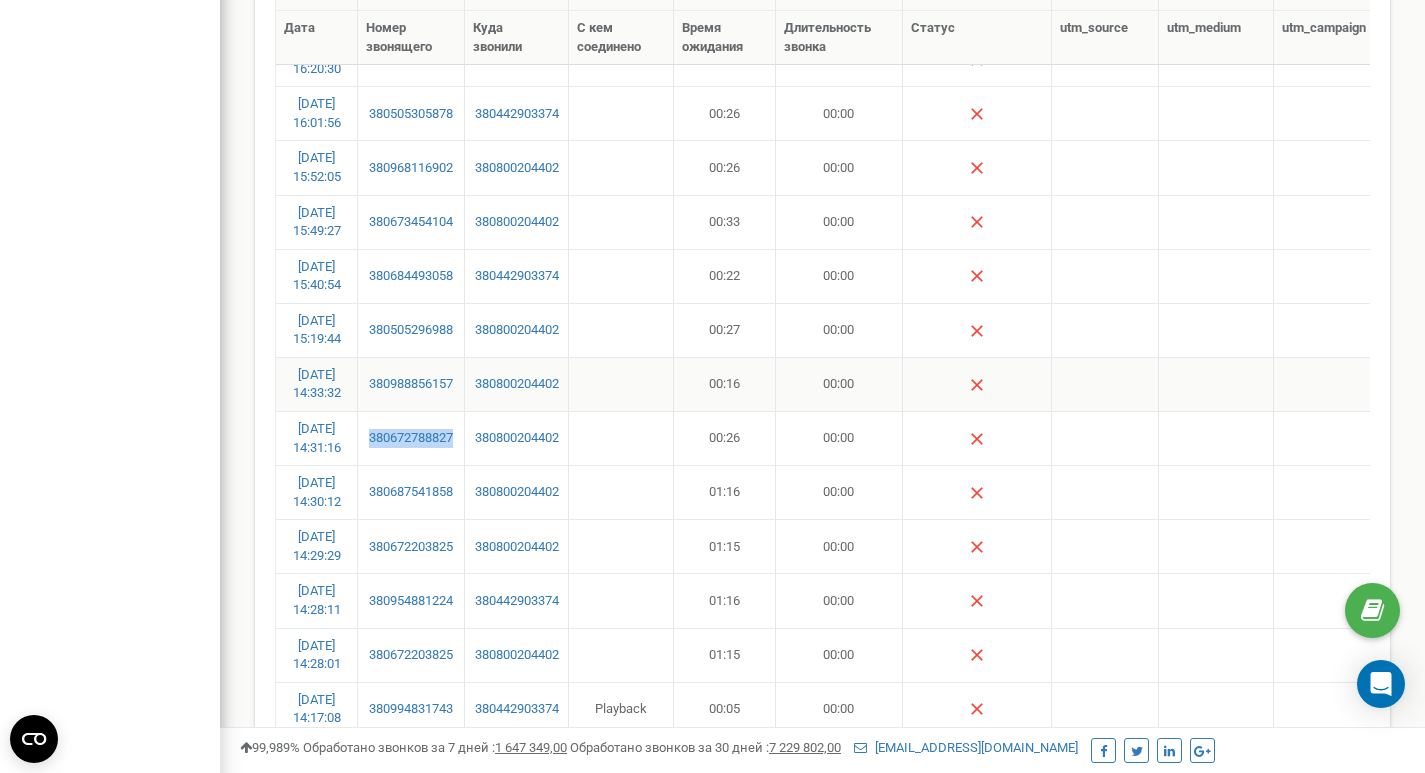 drag, startPoint x: 462, startPoint y: 393, endPoint x: 344, endPoint y: 393, distance: 118 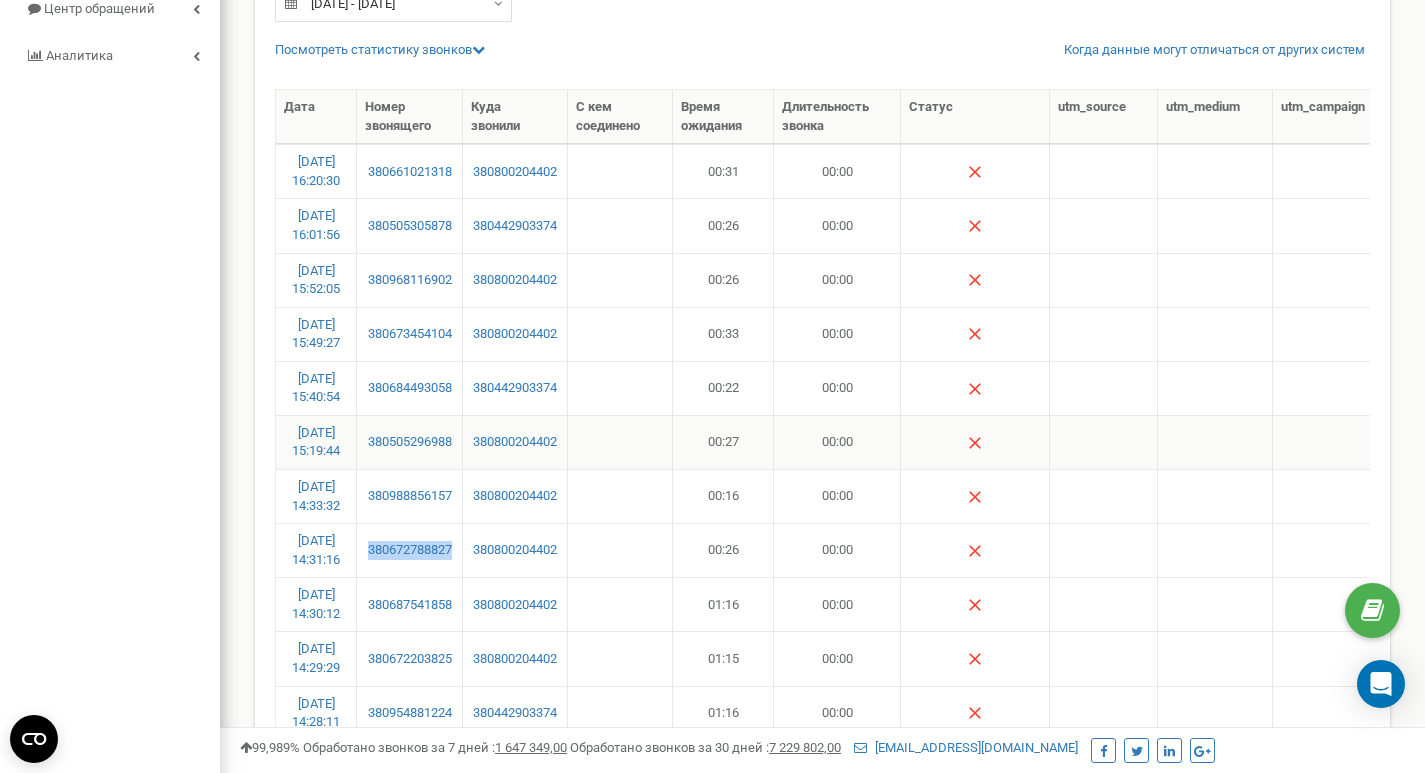 scroll, scrollTop: 226, scrollLeft: 0, axis: vertical 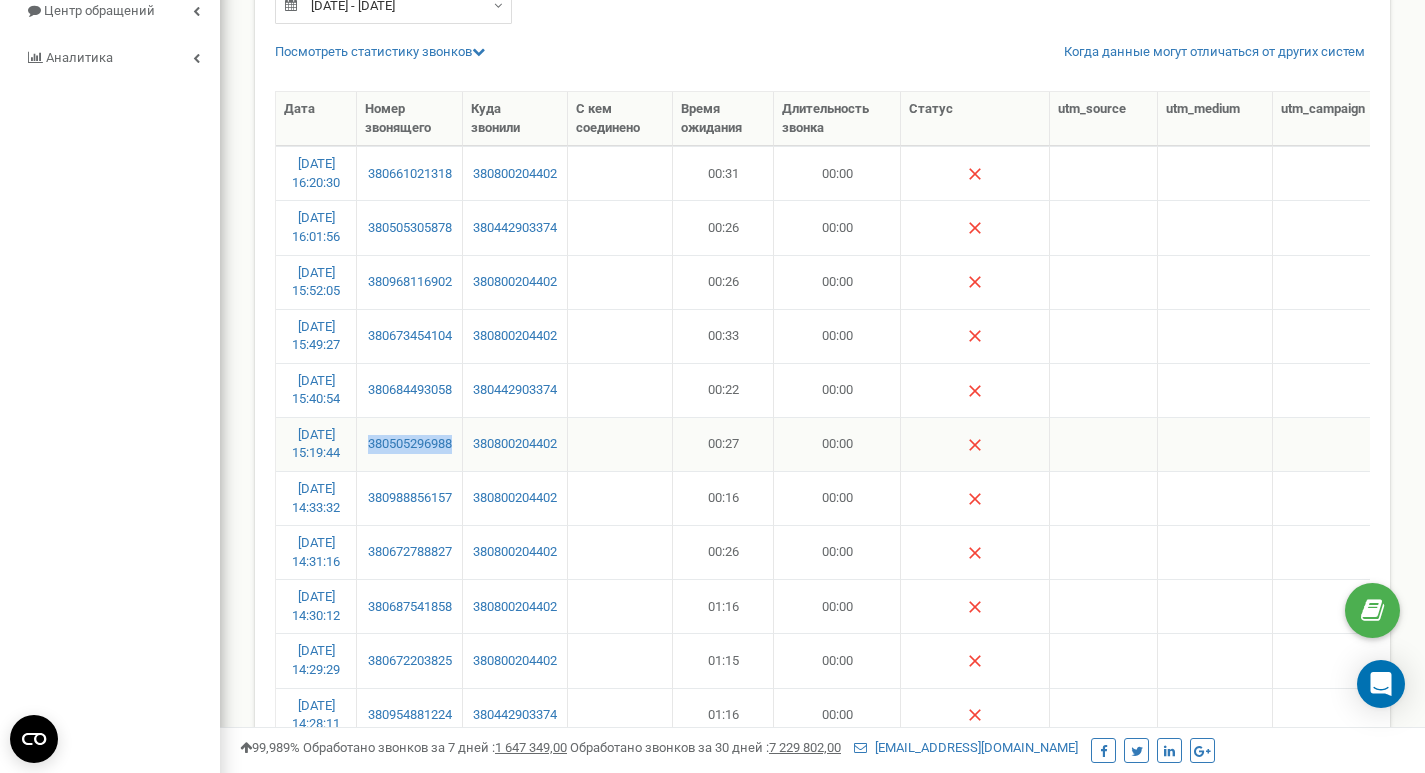 drag, startPoint x: 460, startPoint y: 447, endPoint x: 367, endPoint y: 456, distance: 93.43447 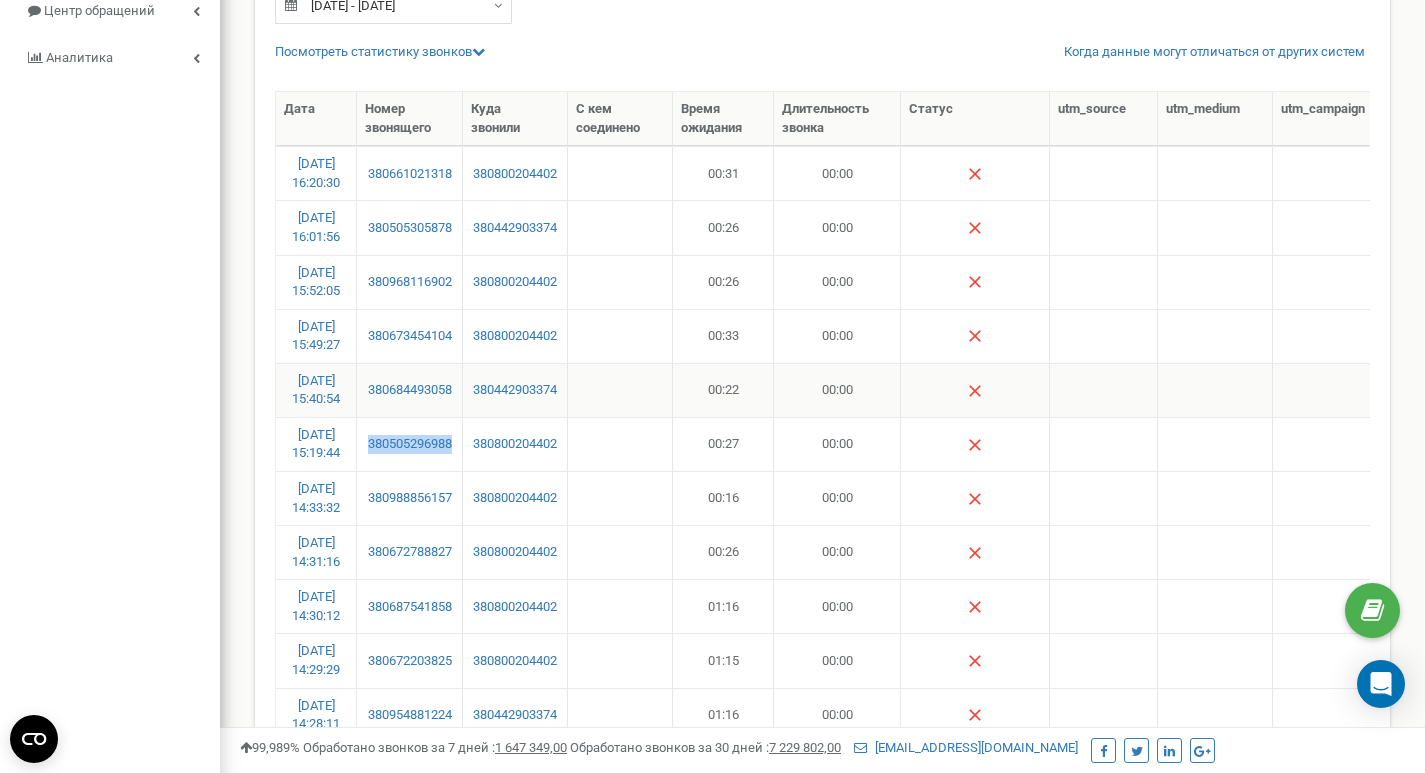 drag, startPoint x: 461, startPoint y: 400, endPoint x: 357, endPoint y: 402, distance: 104.019226 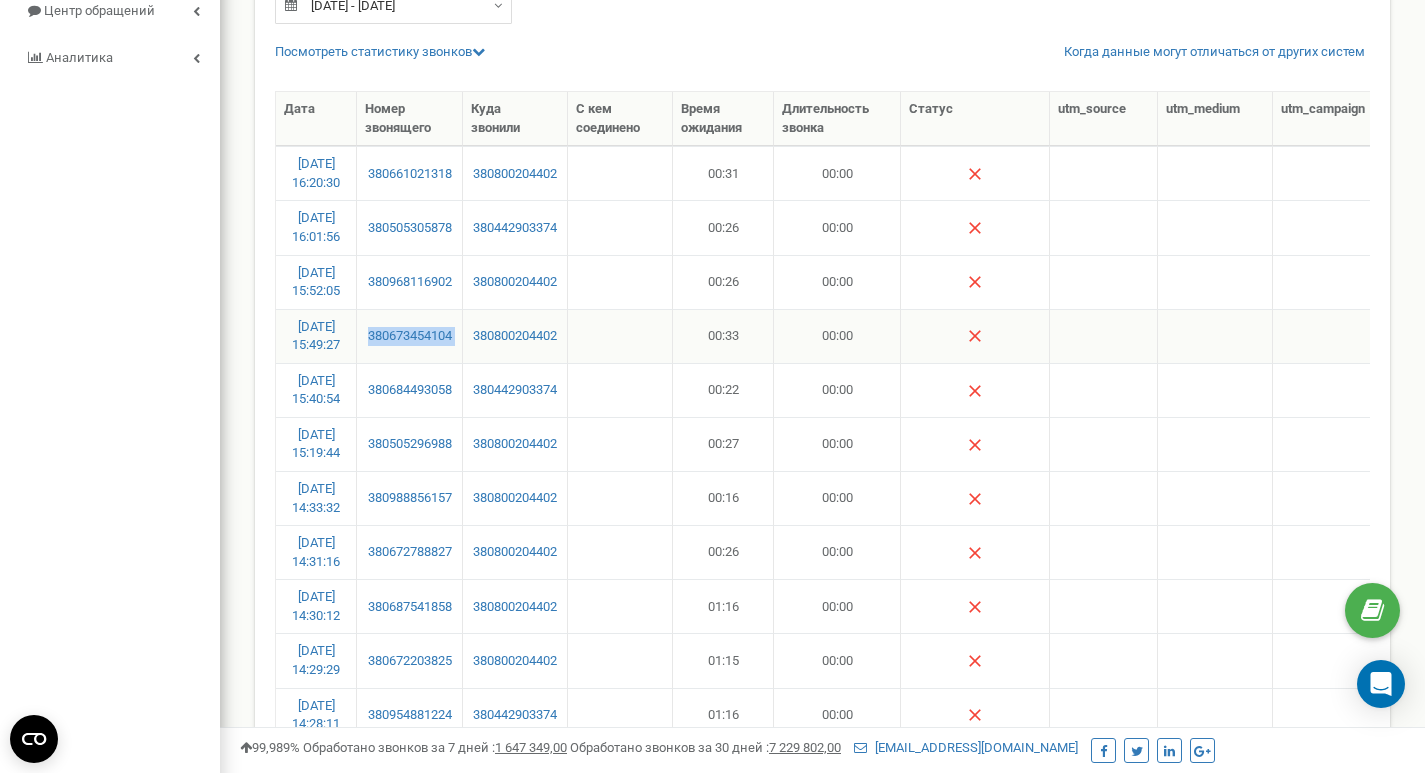 drag, startPoint x: 465, startPoint y: 336, endPoint x: 362, endPoint y: 338, distance: 103.01942 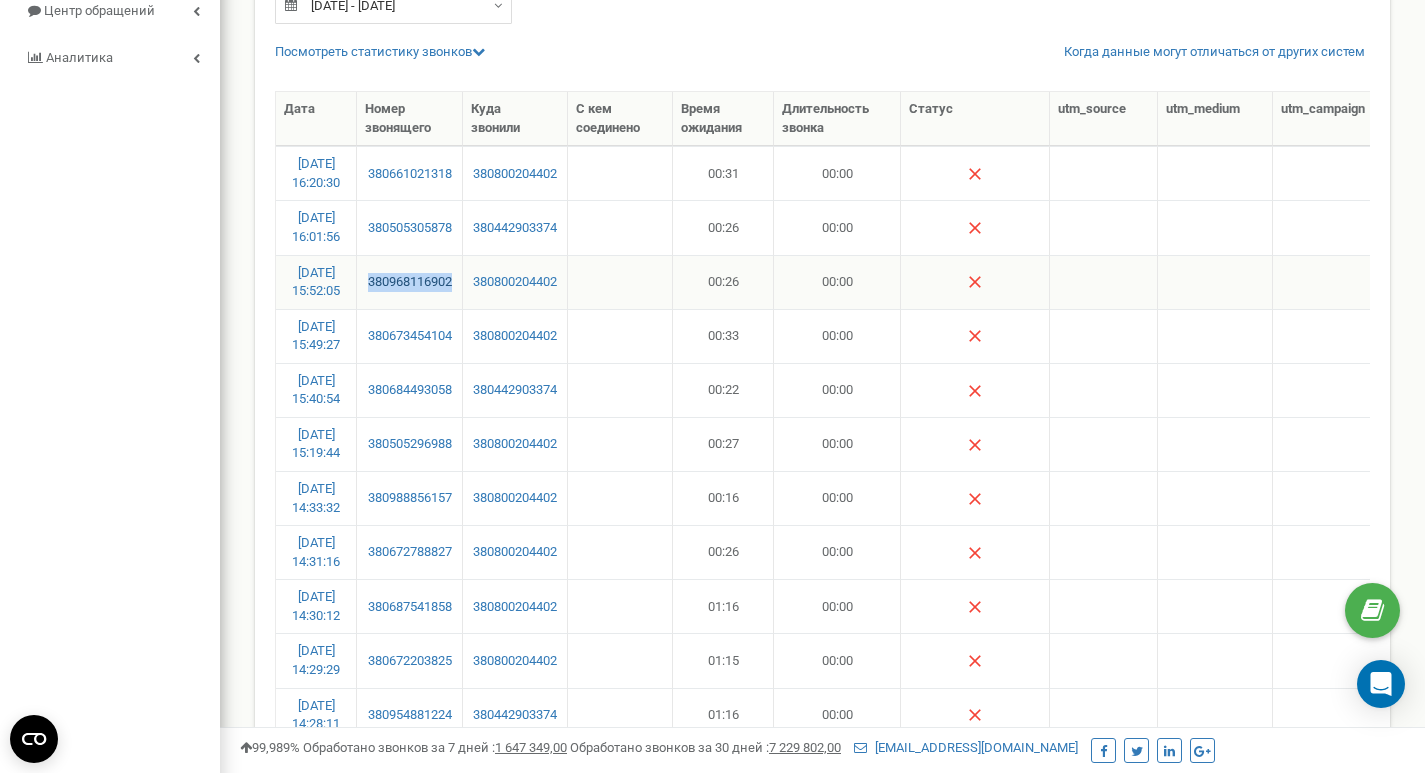 drag, startPoint x: 462, startPoint y: 283, endPoint x: 370, endPoint y: 286, distance: 92.0489 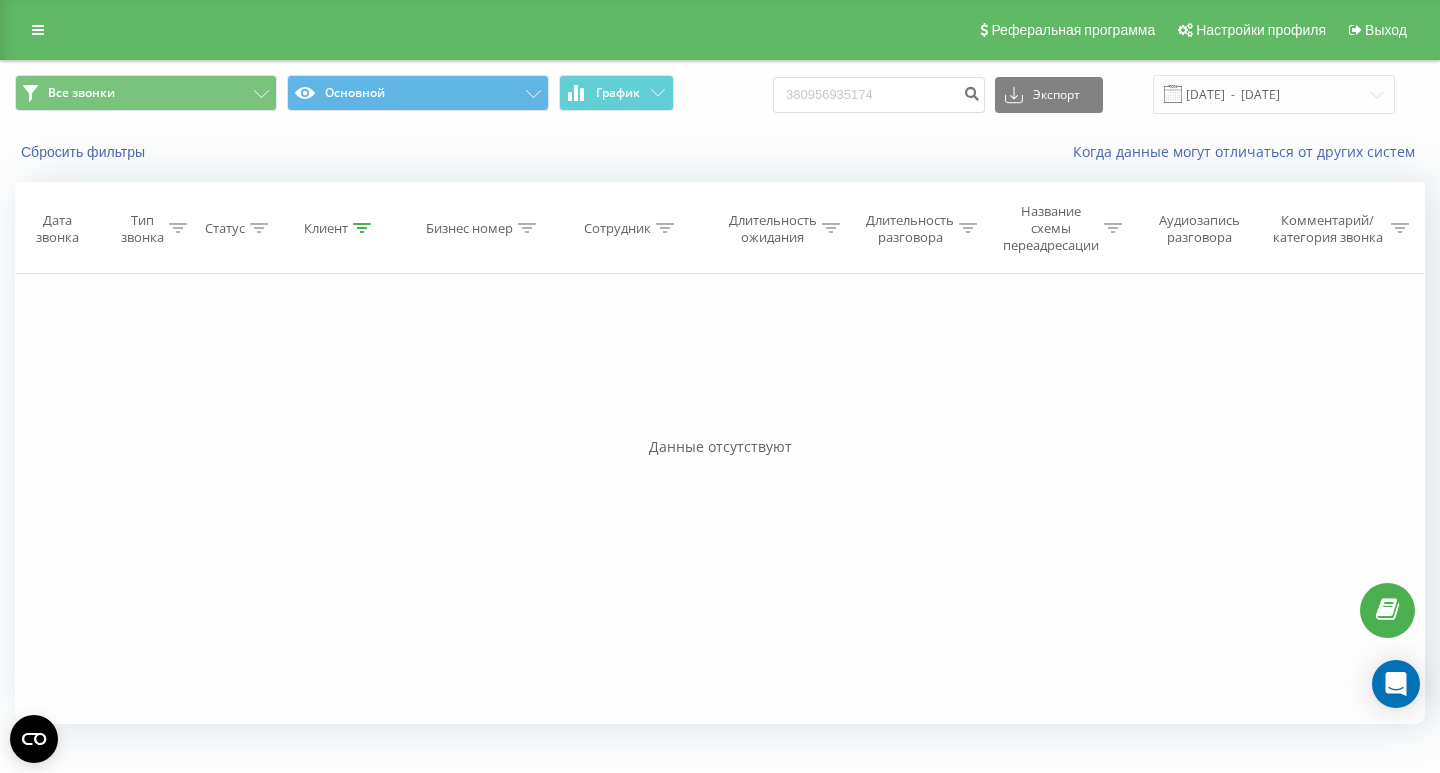 scroll, scrollTop: 0, scrollLeft: 0, axis: both 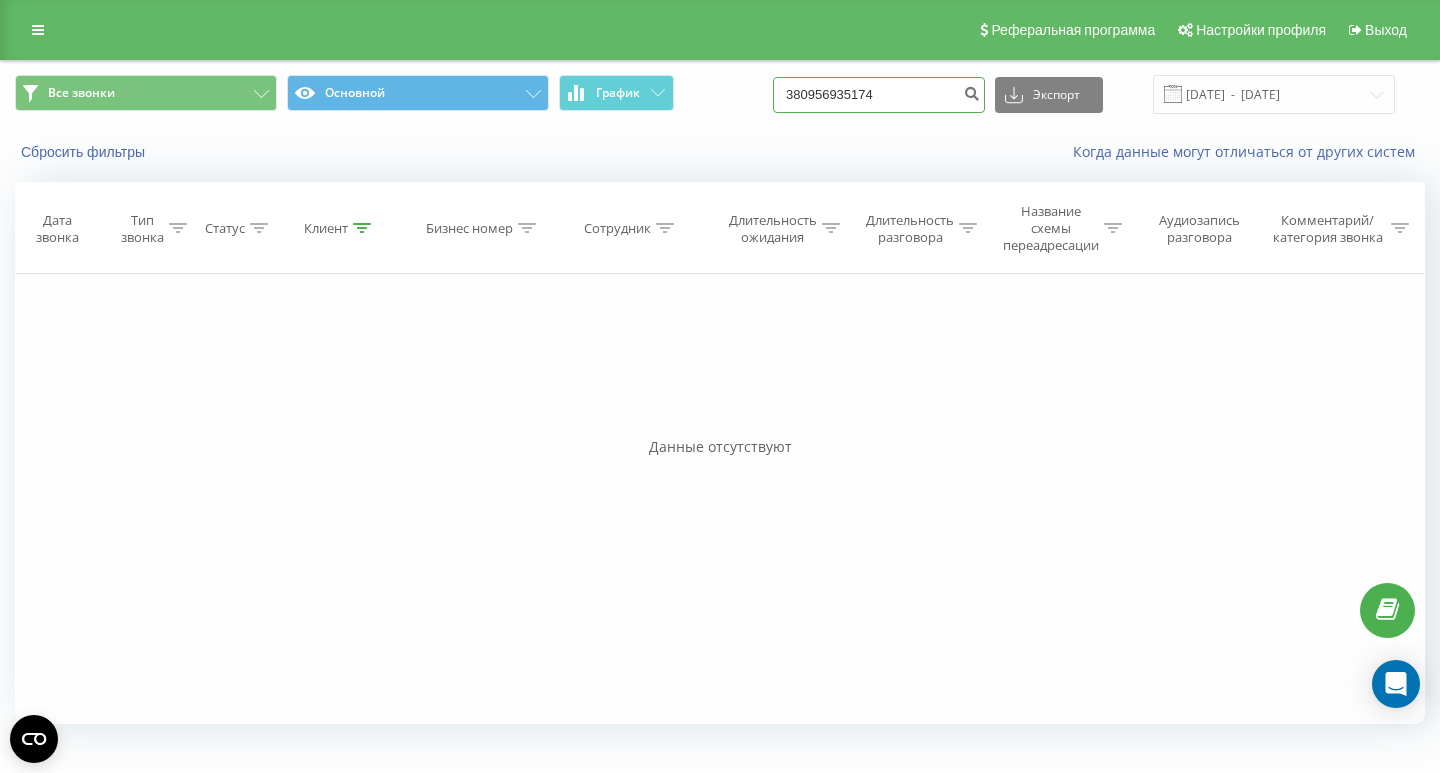 click on "380956935174" at bounding box center (879, 95) 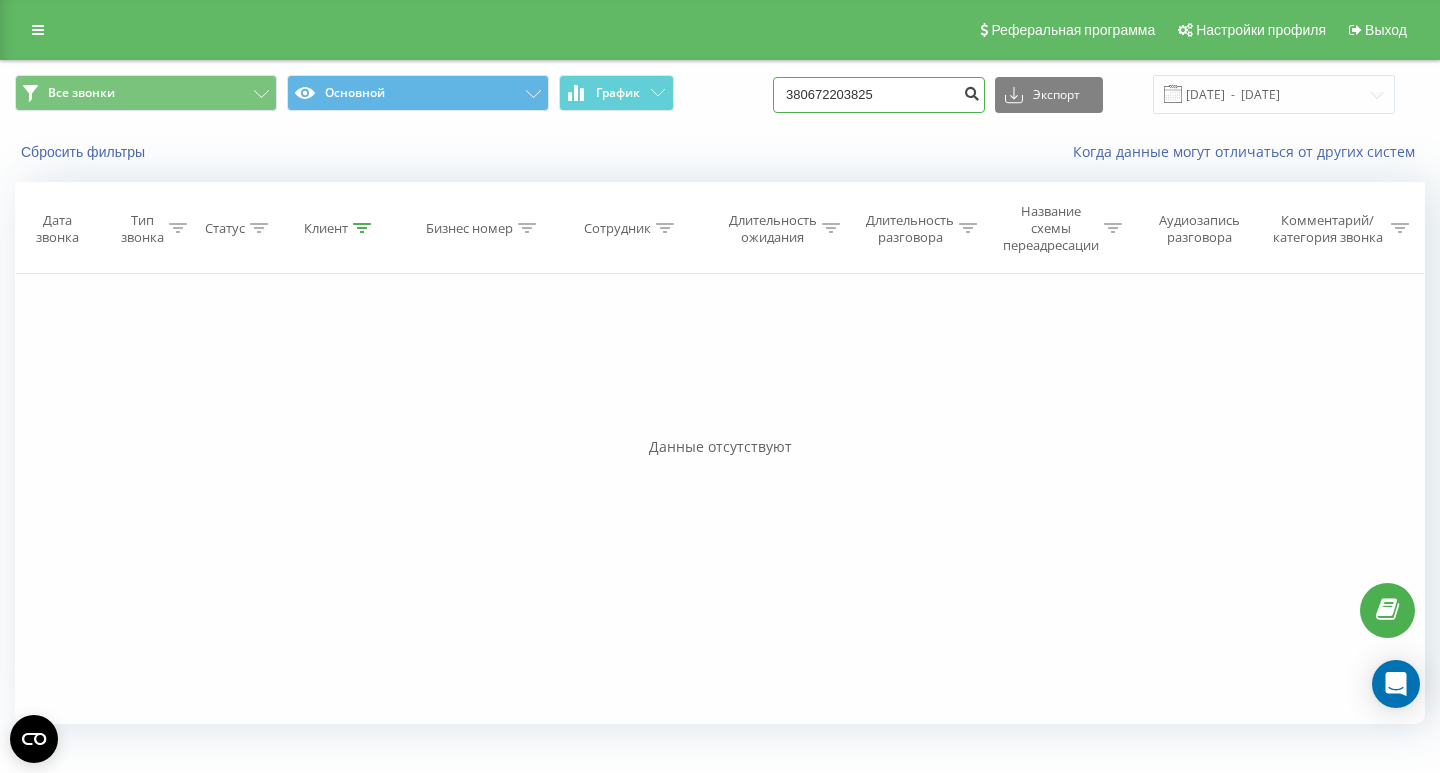 type on "380672203825" 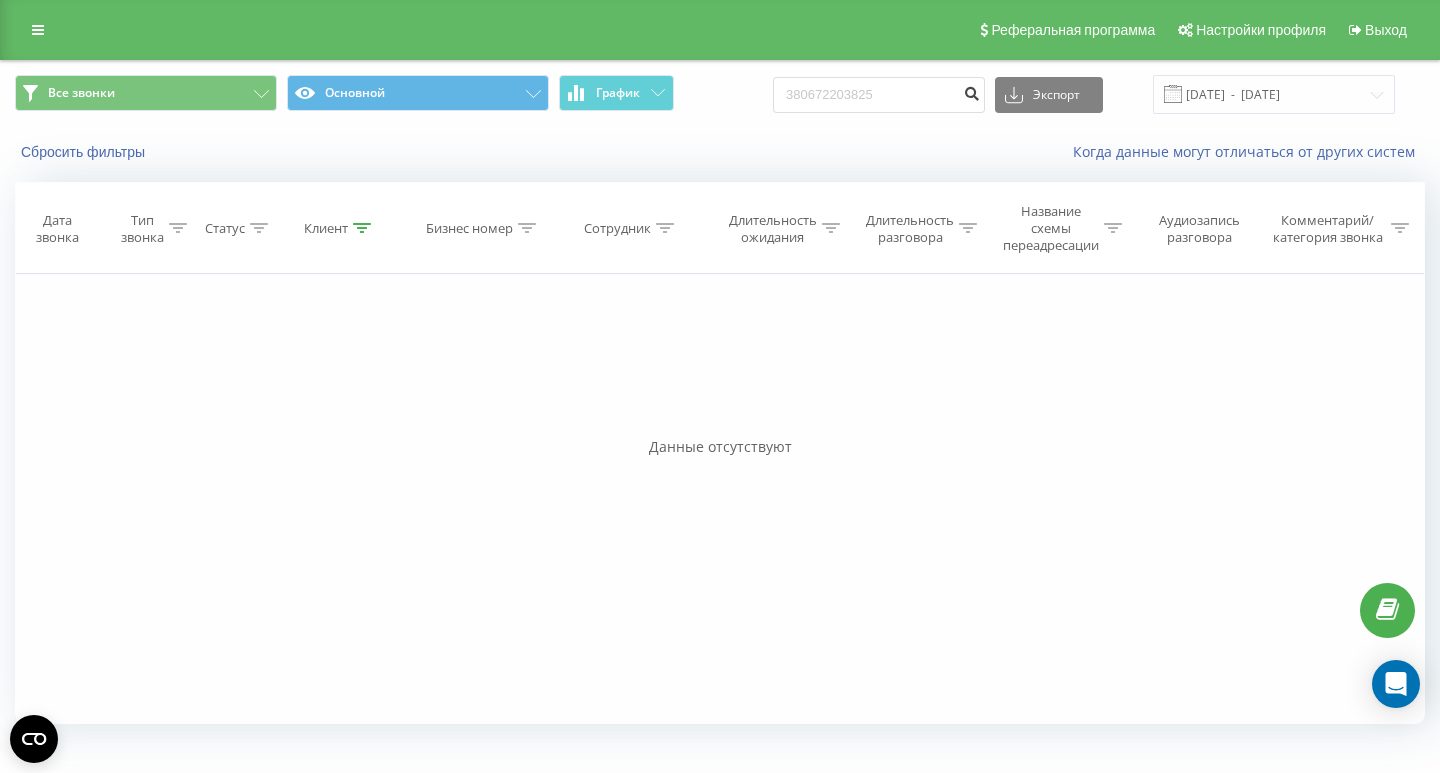 click at bounding box center (971, 91) 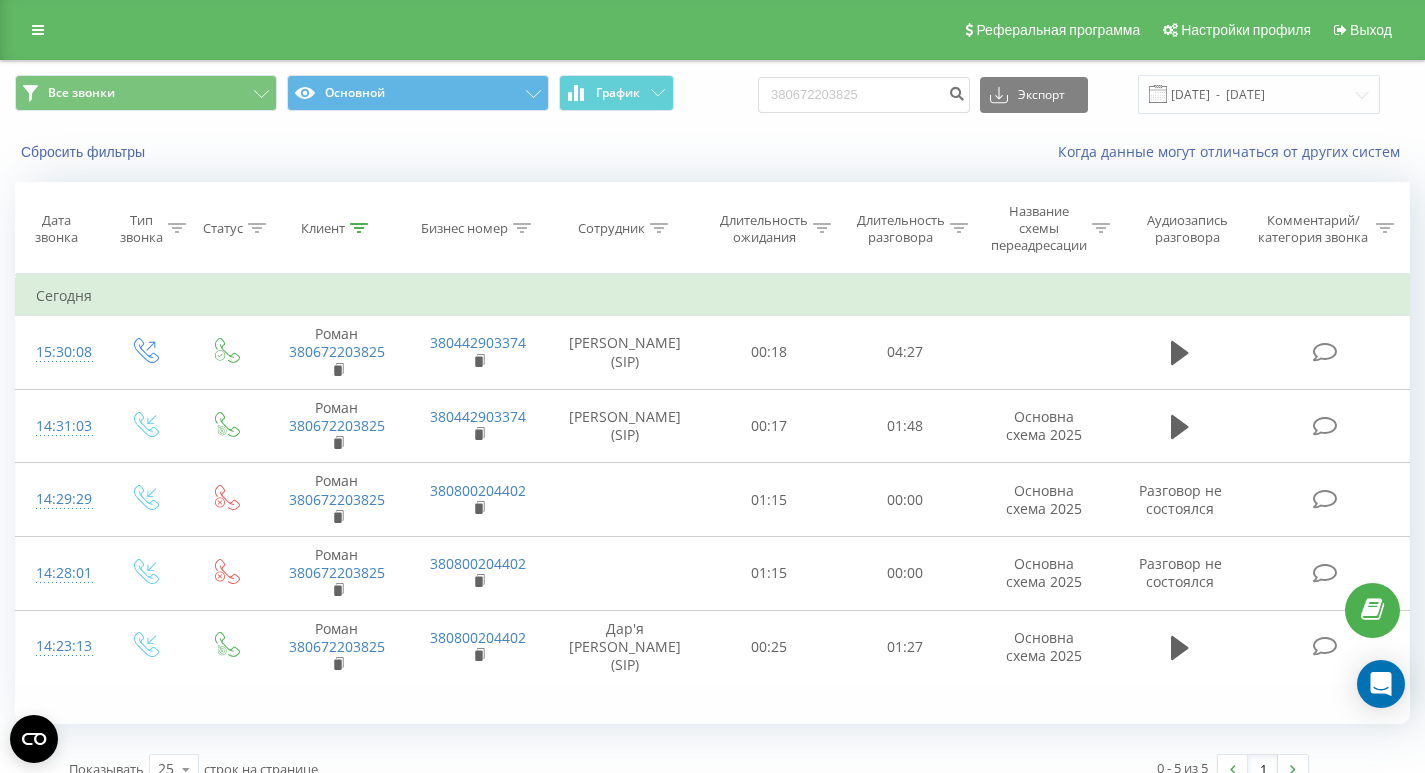 scroll, scrollTop: 0, scrollLeft: 0, axis: both 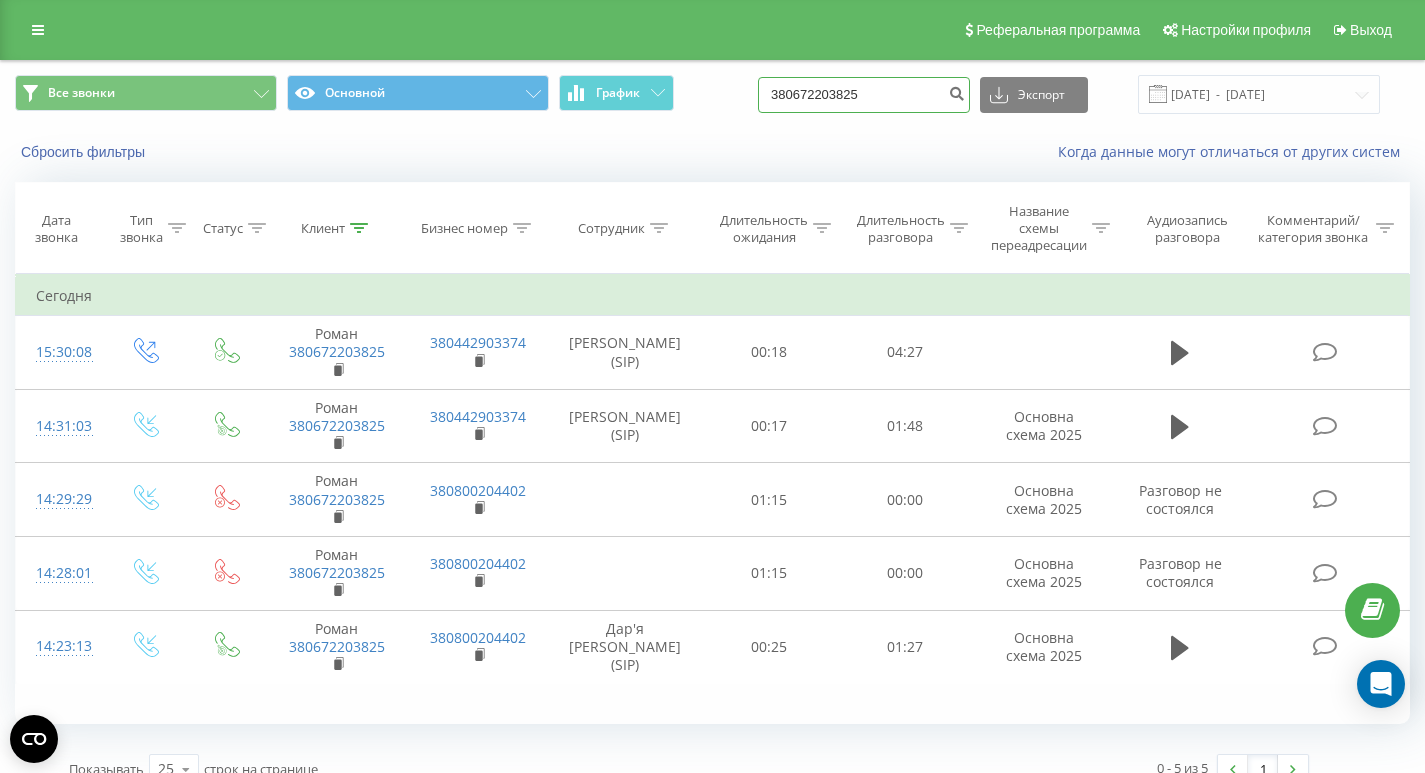 click on "380672203825" at bounding box center (864, 95) 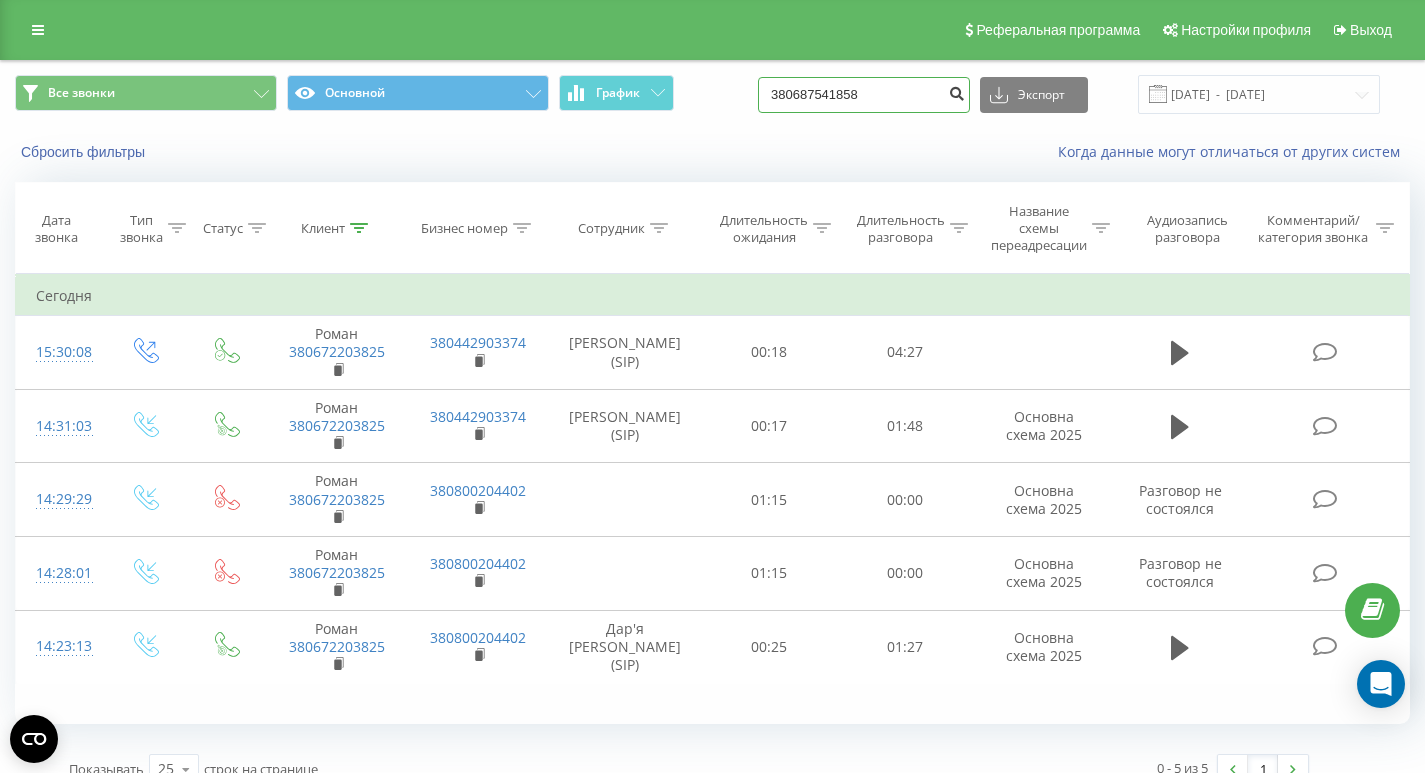 type on "380687541858" 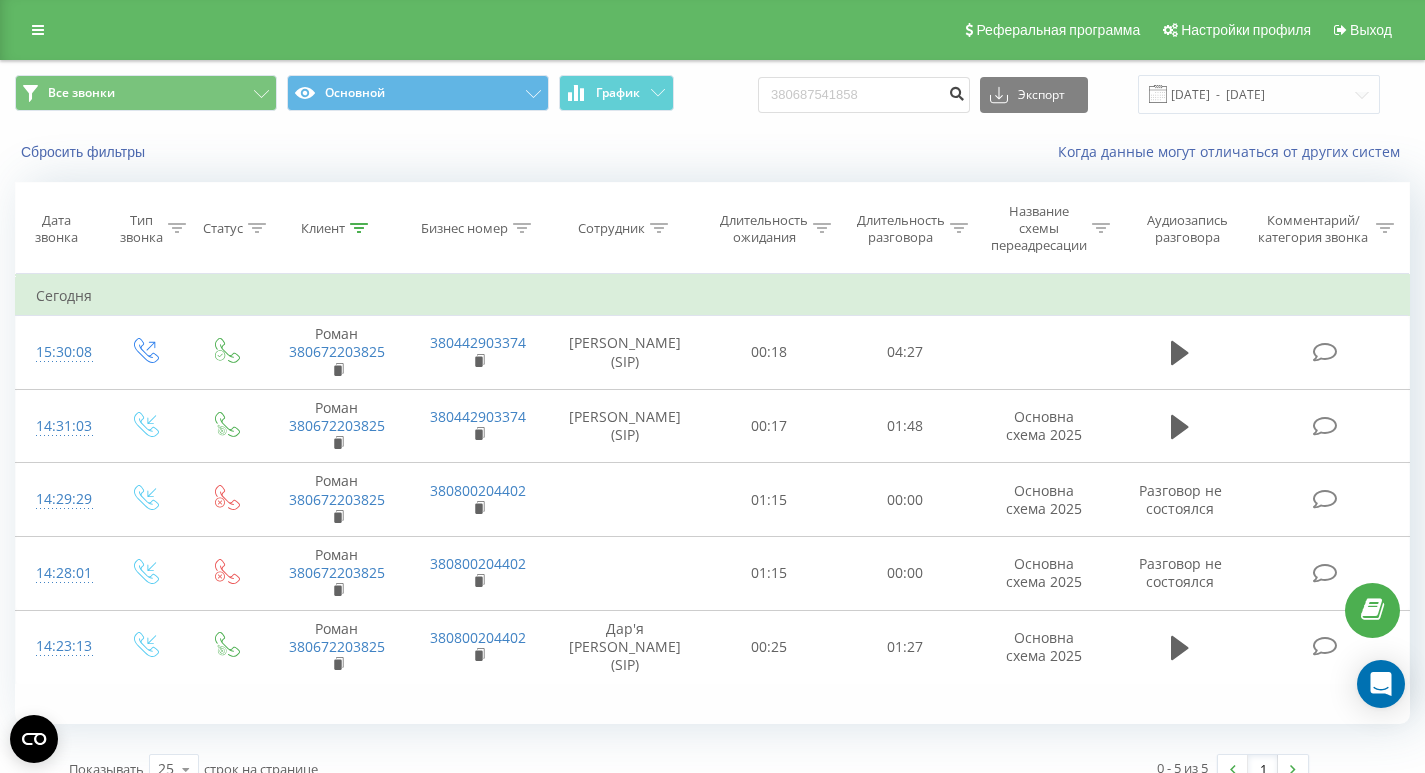 click at bounding box center (956, 91) 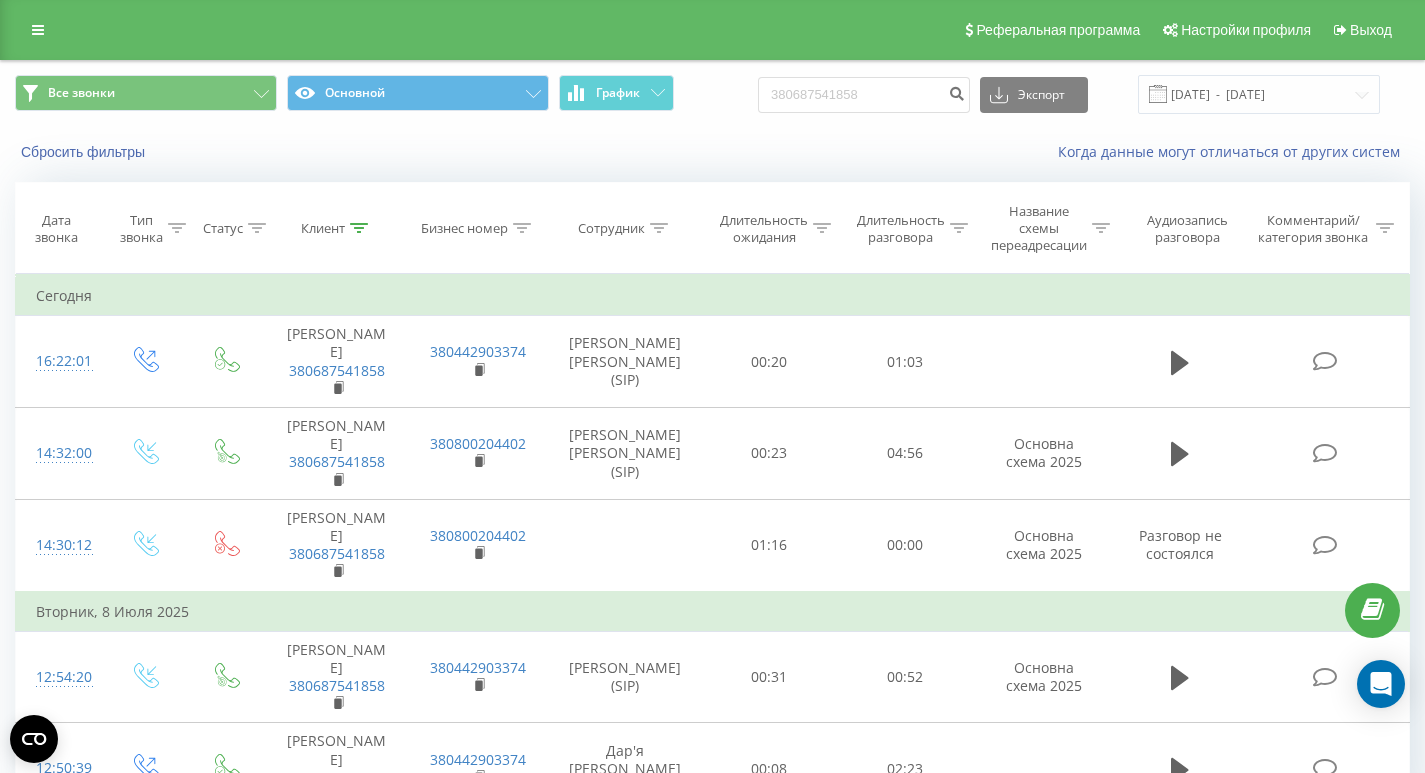 scroll, scrollTop: 0, scrollLeft: 0, axis: both 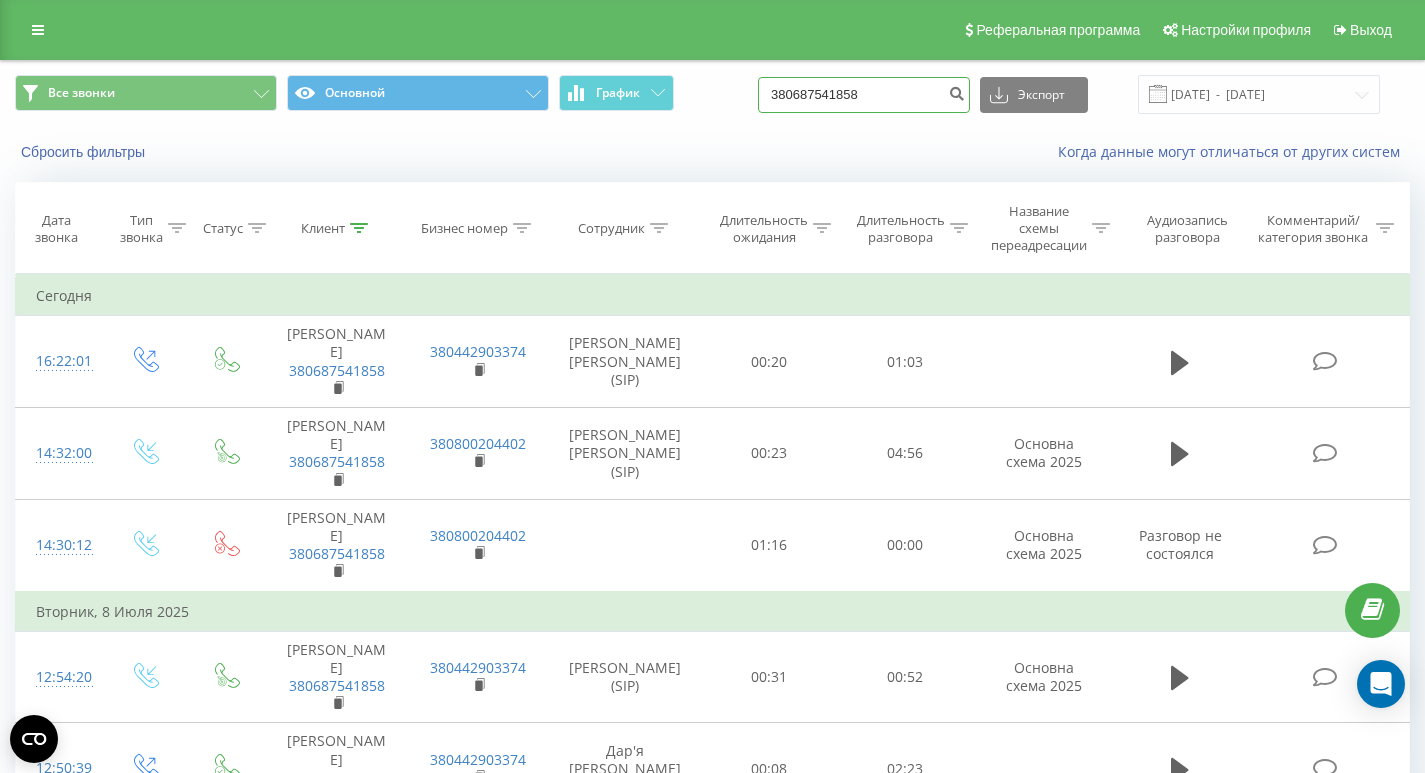 click on "380687541858" at bounding box center (864, 95) 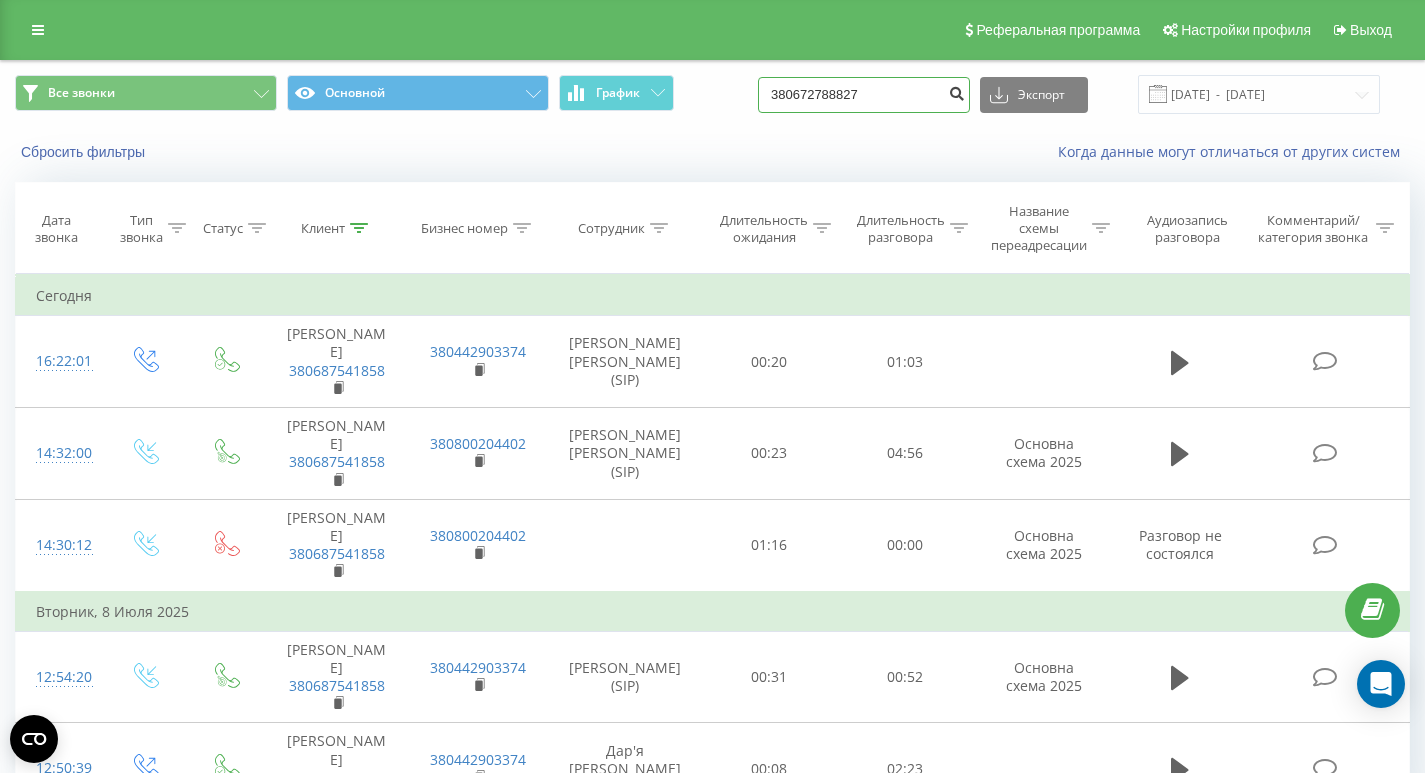 type on "380672788827" 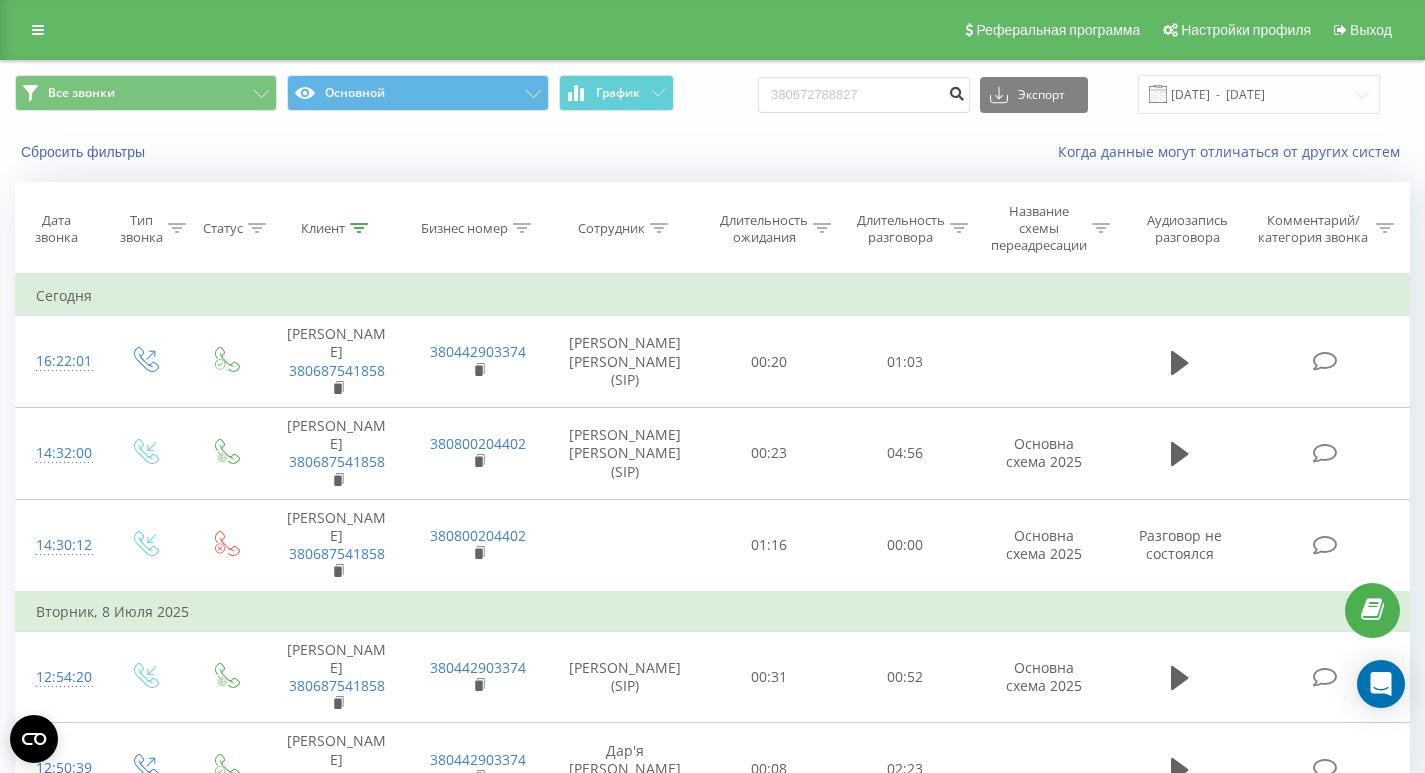 click at bounding box center [956, 91] 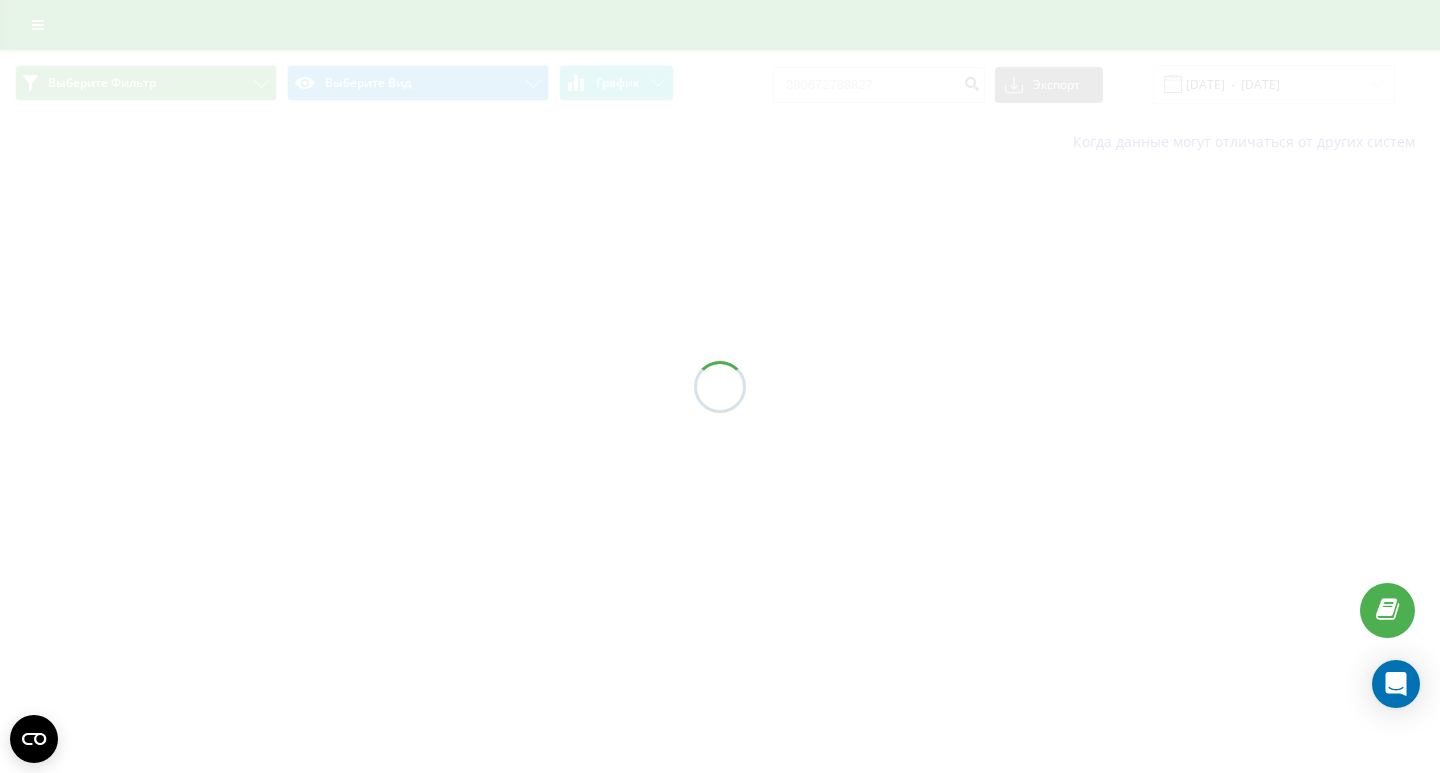 scroll, scrollTop: 0, scrollLeft: 0, axis: both 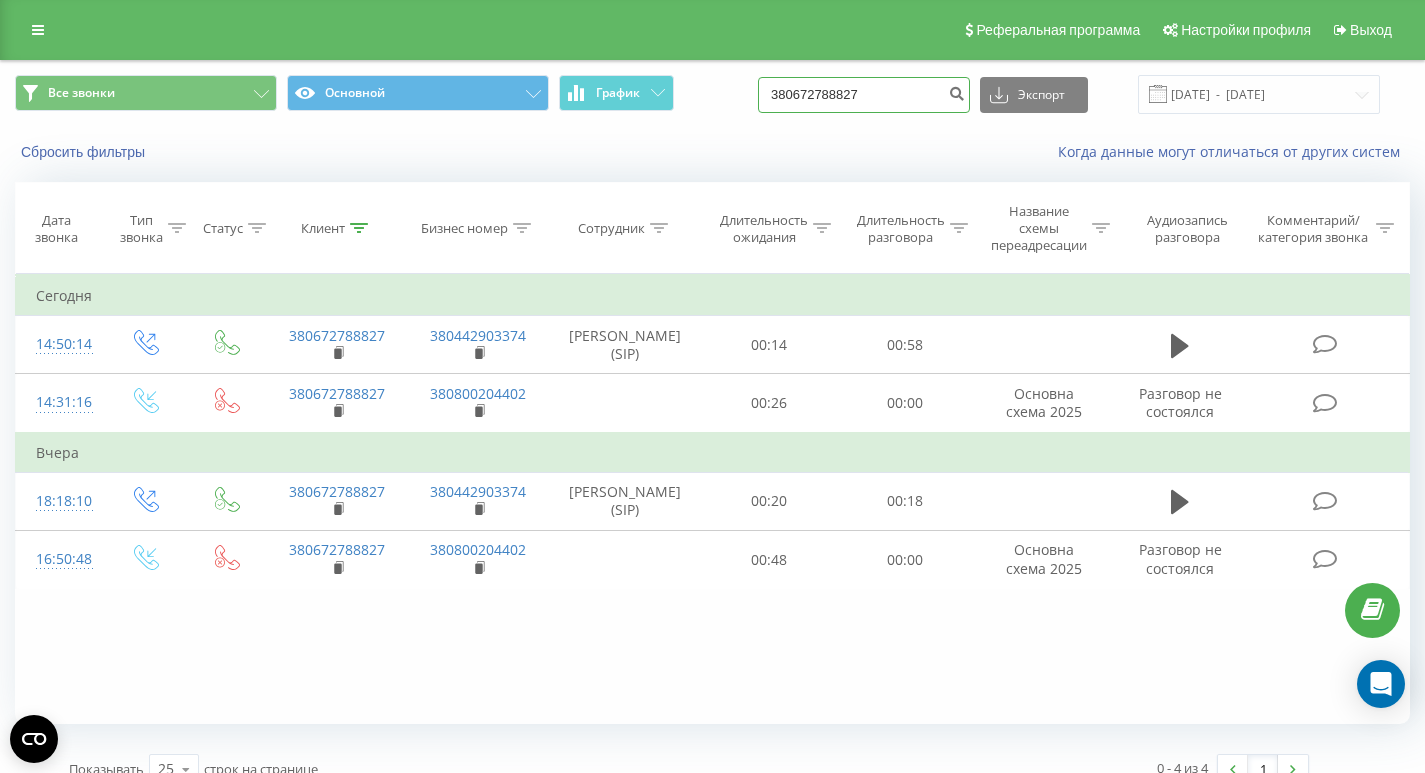 click on "380672788827" at bounding box center (864, 95) 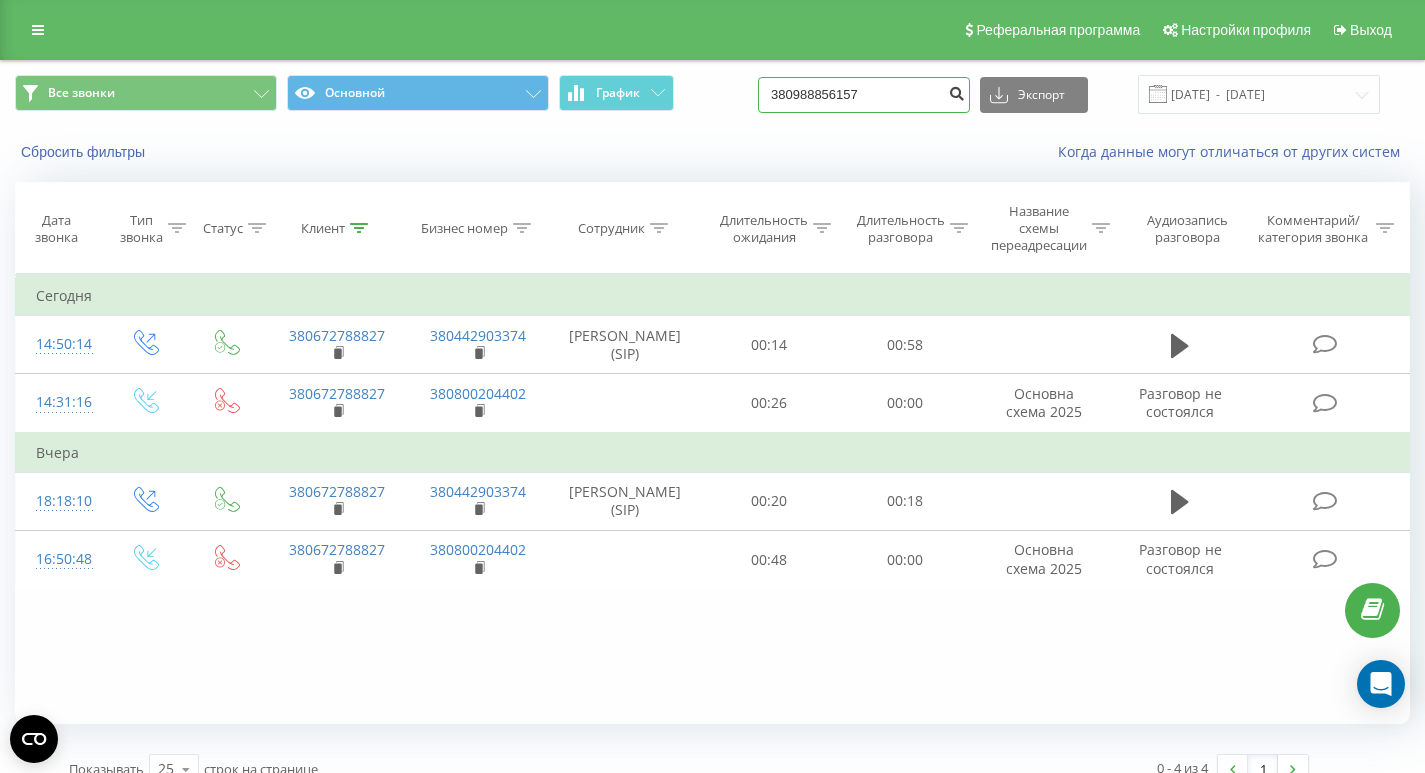 type on "380988856157" 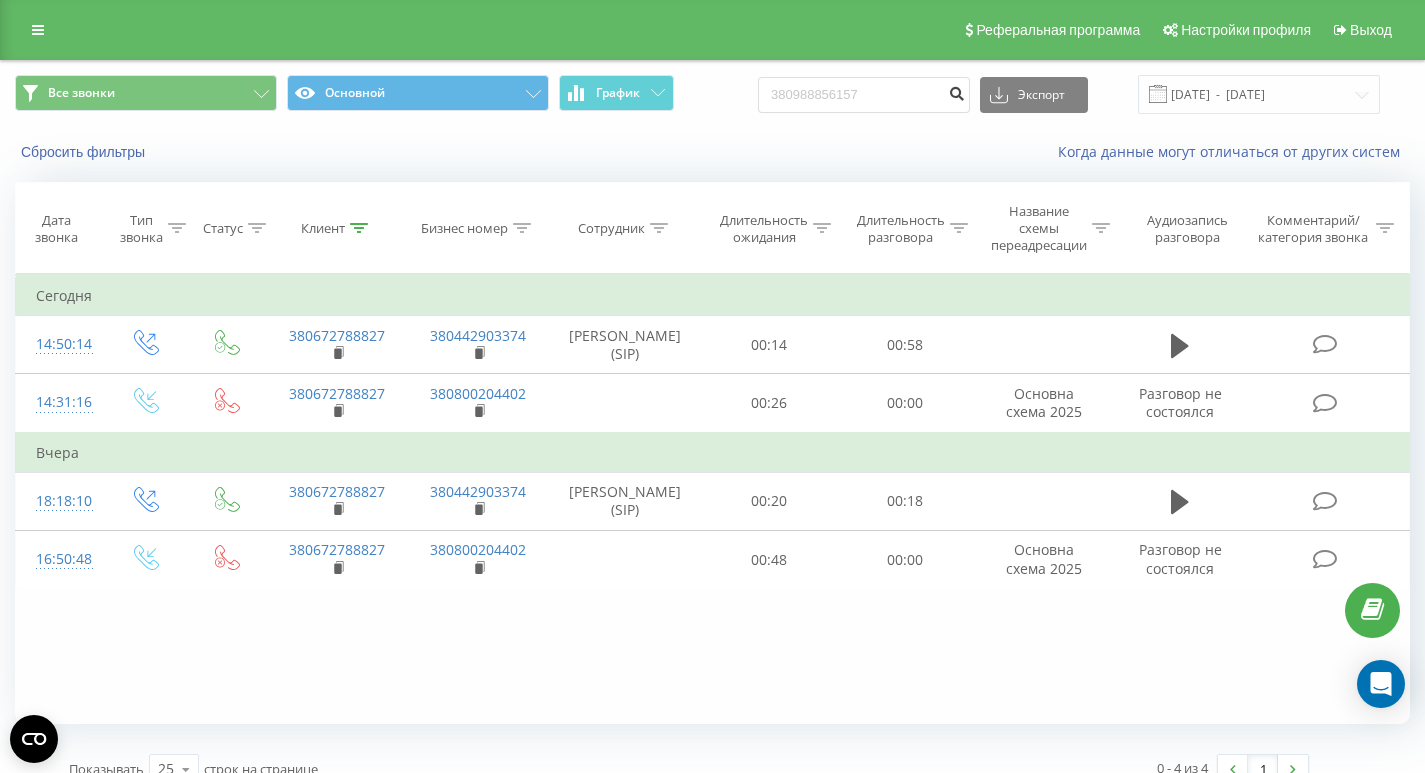 click at bounding box center (956, 91) 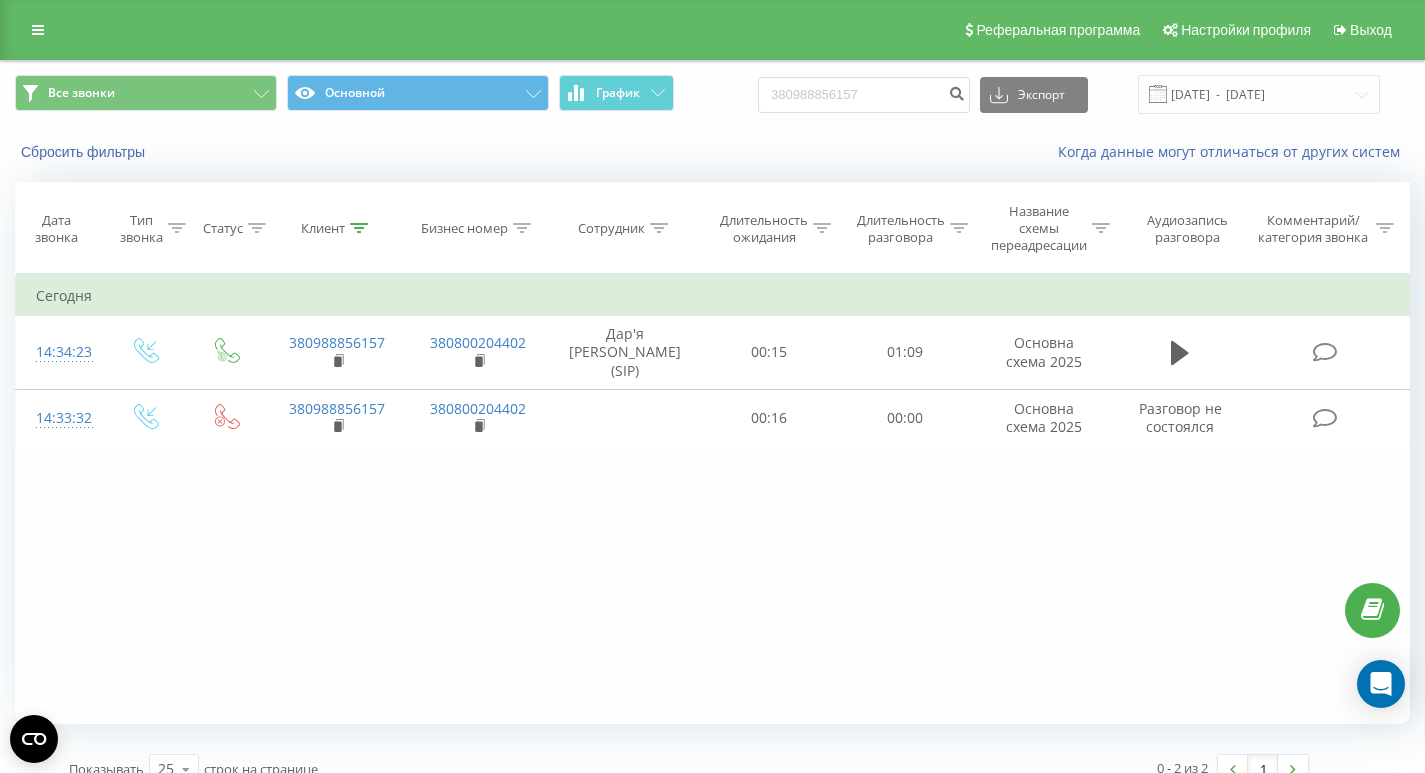 scroll, scrollTop: 0, scrollLeft: 0, axis: both 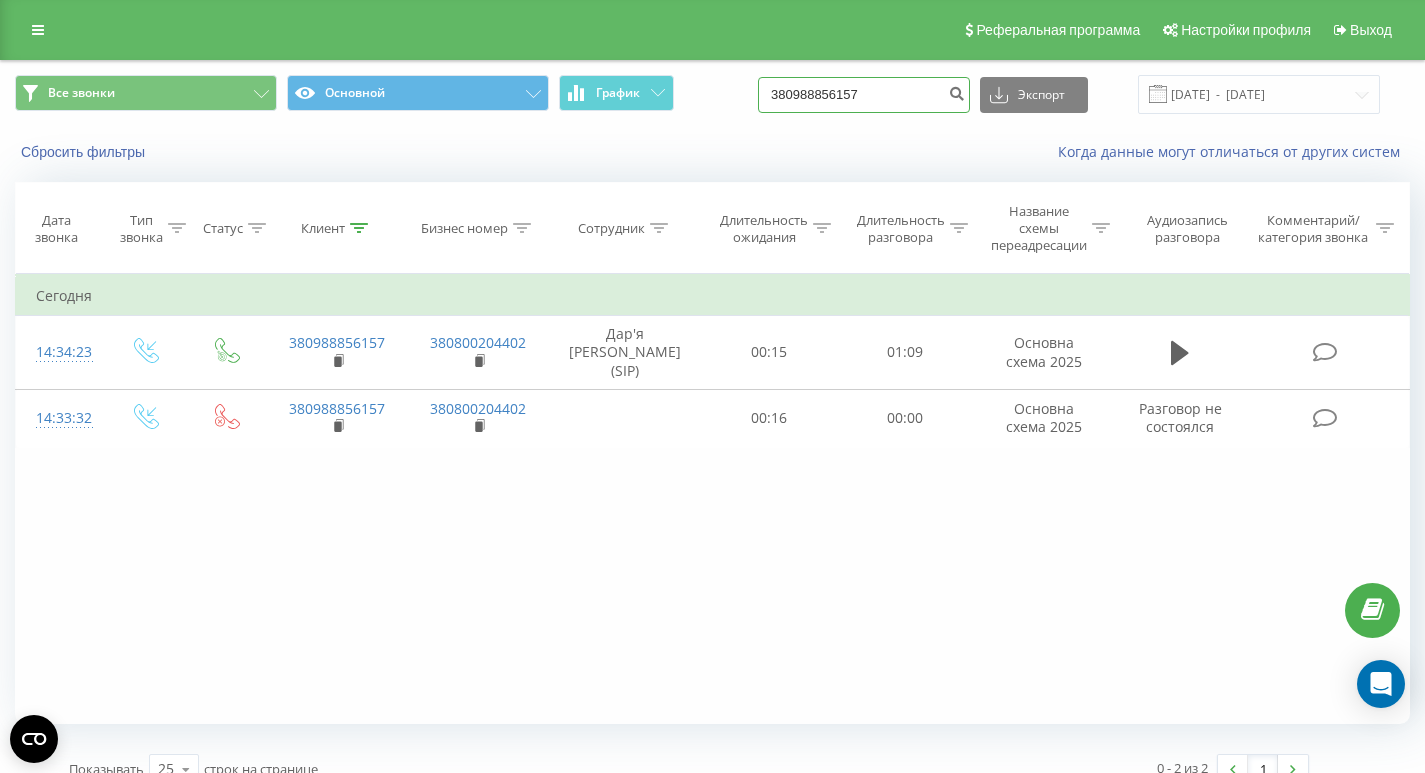 click on "380988856157" at bounding box center [864, 95] 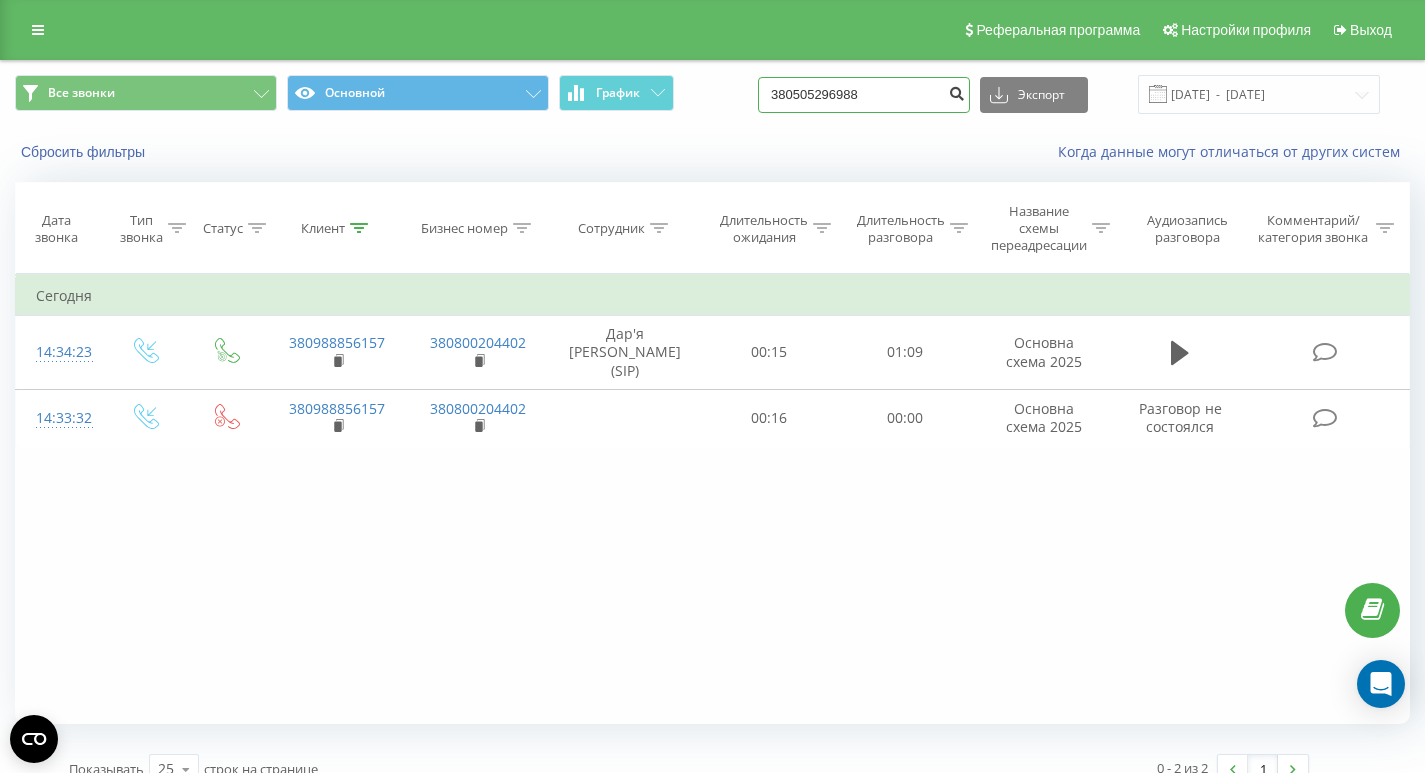 type on "380505296988" 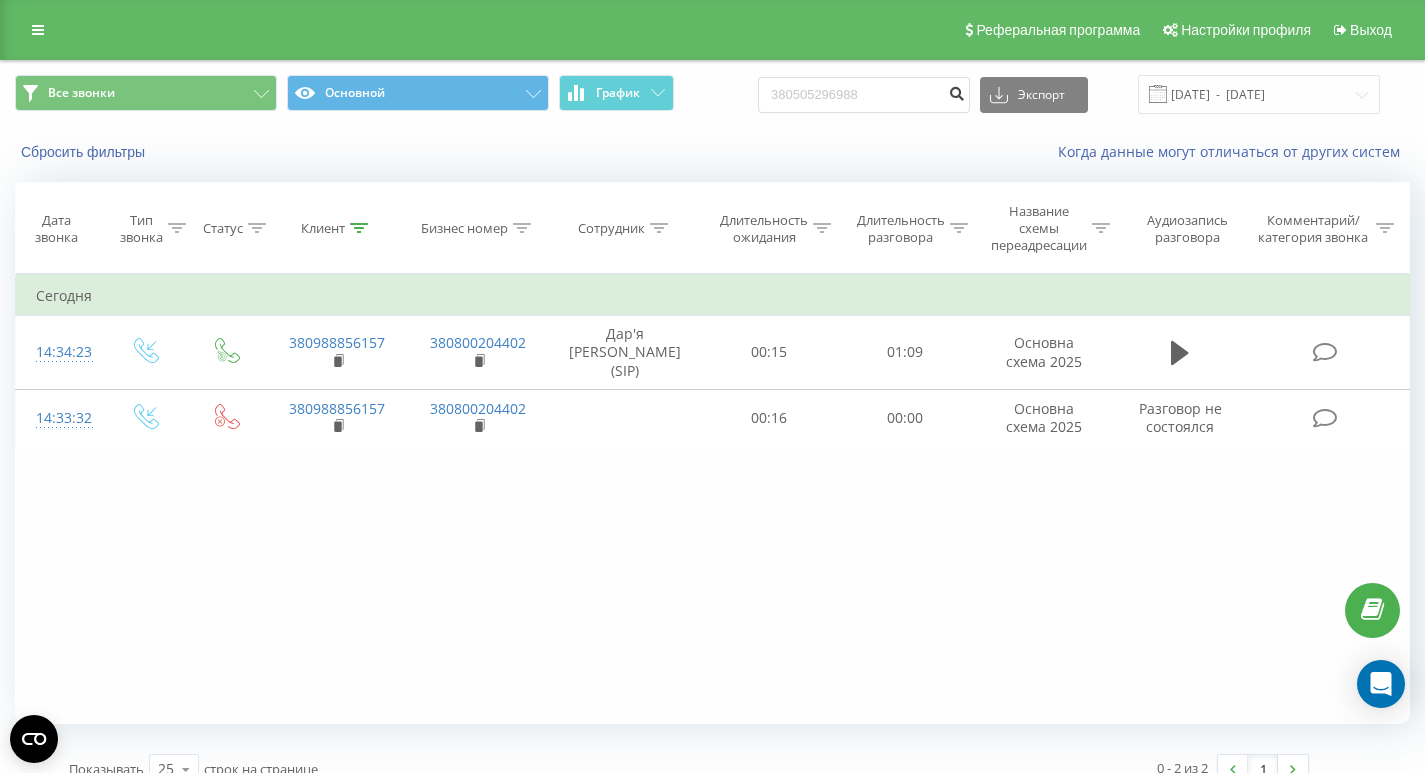 click at bounding box center (956, 91) 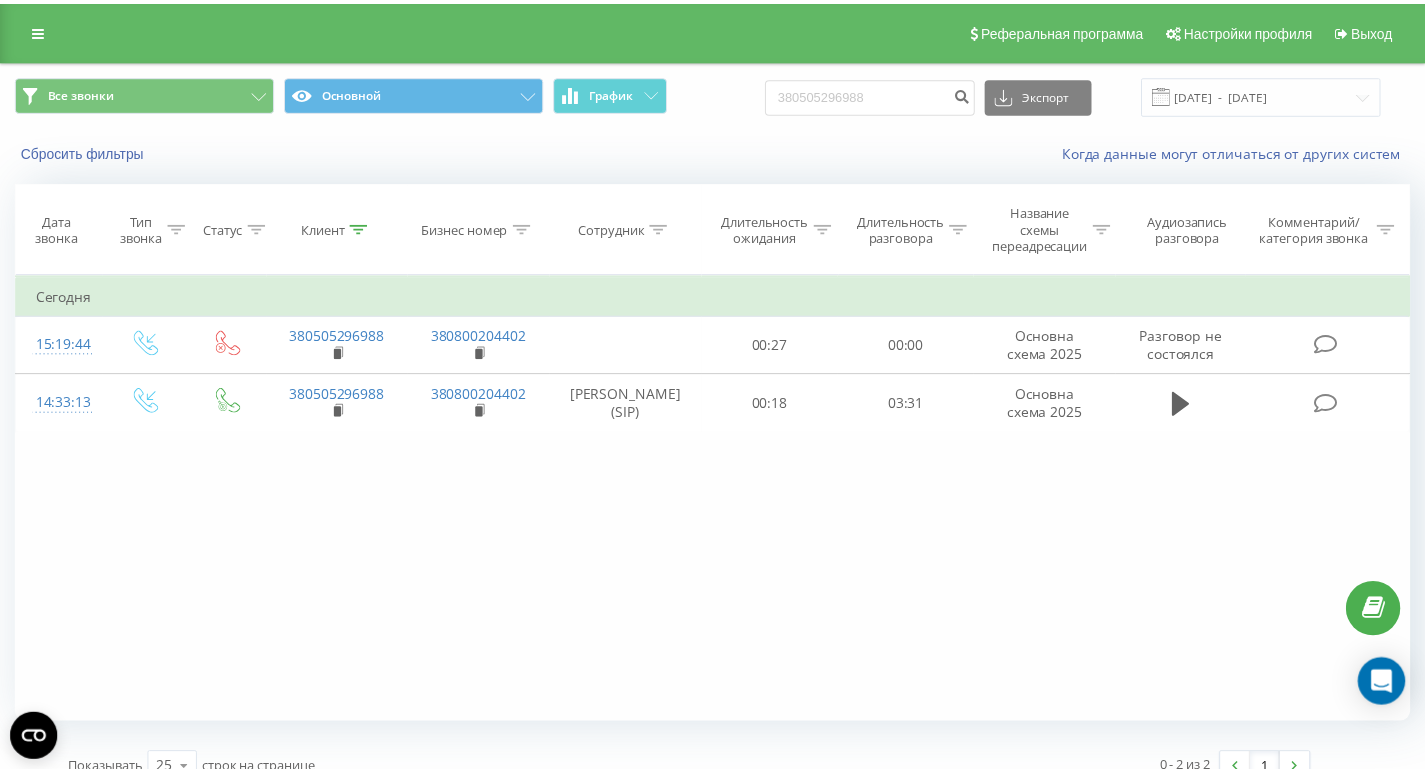 scroll, scrollTop: 0, scrollLeft: 0, axis: both 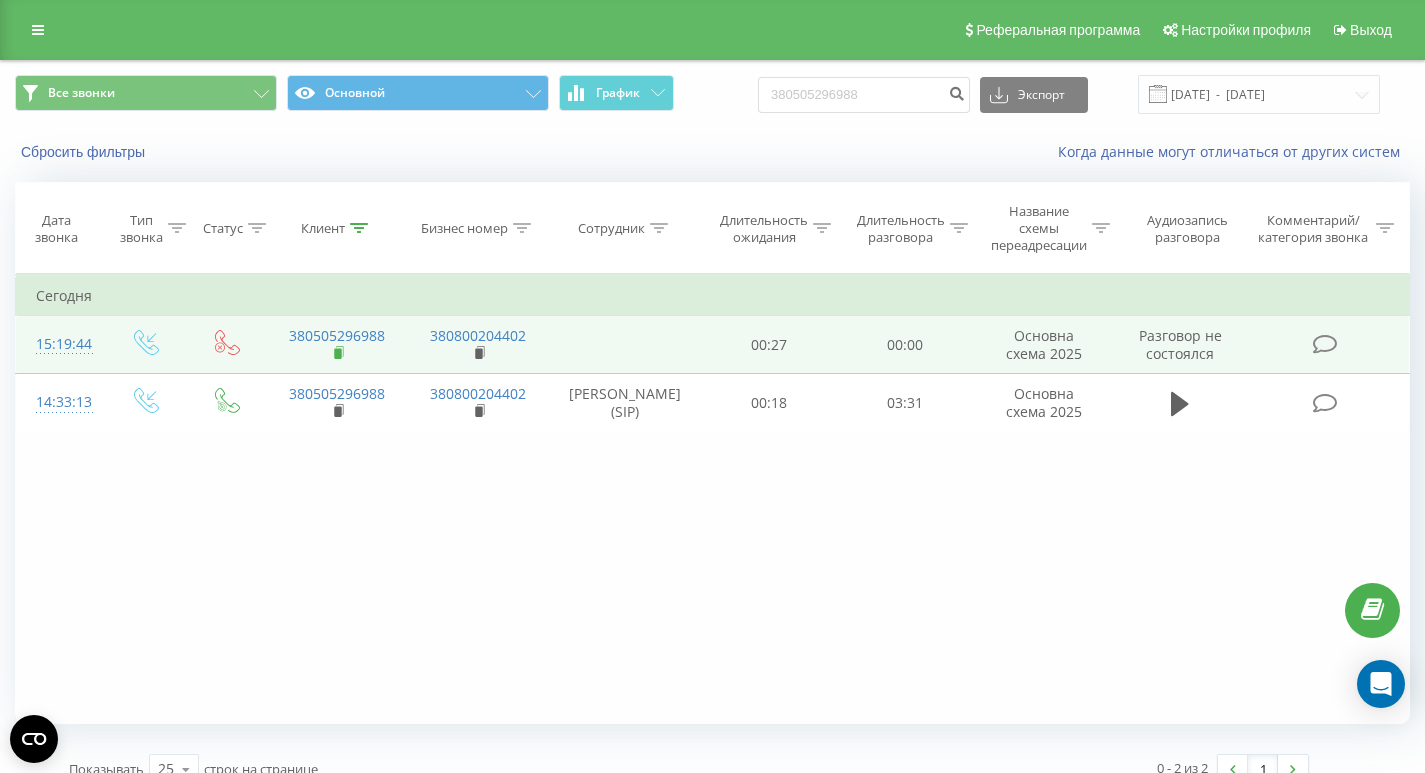 click 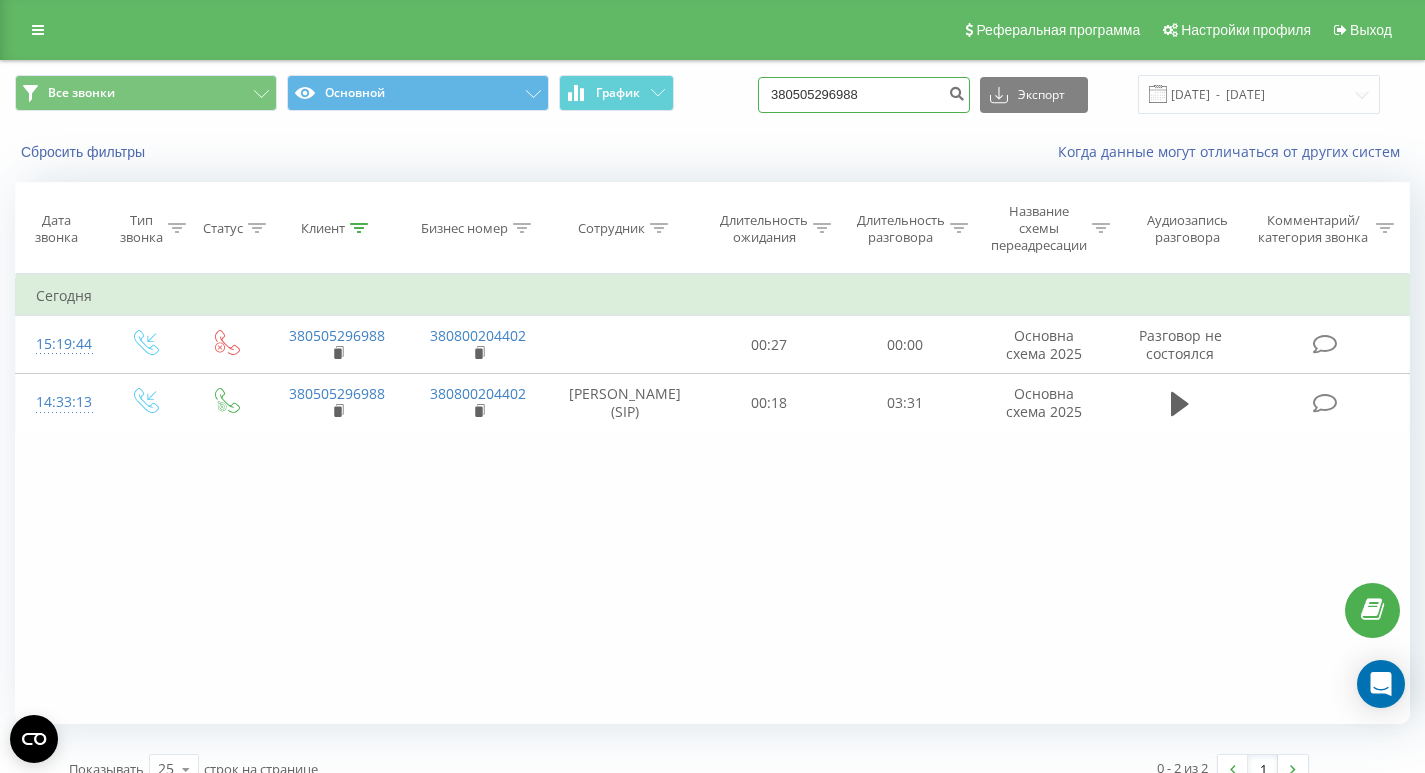 click on "380505296988" at bounding box center (864, 95) 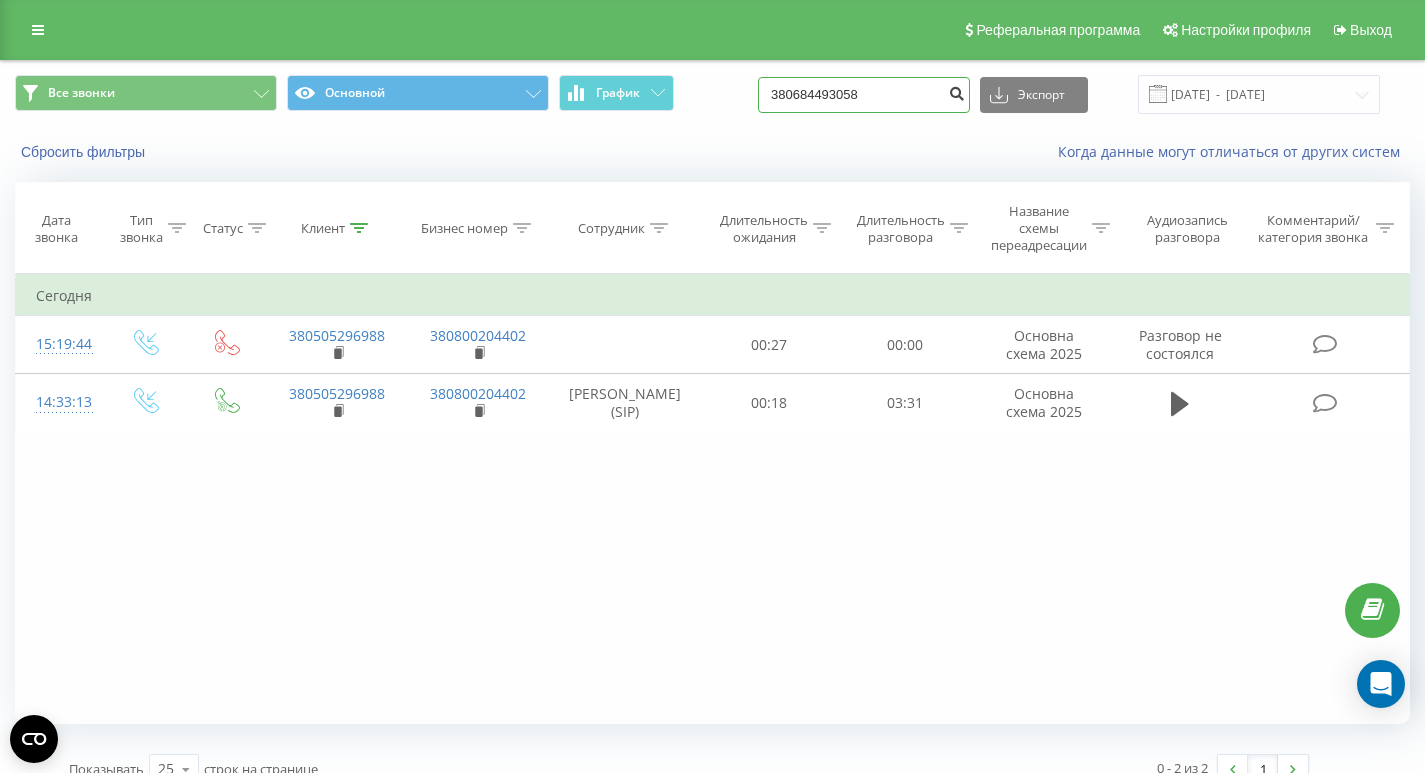 type on "380684493058" 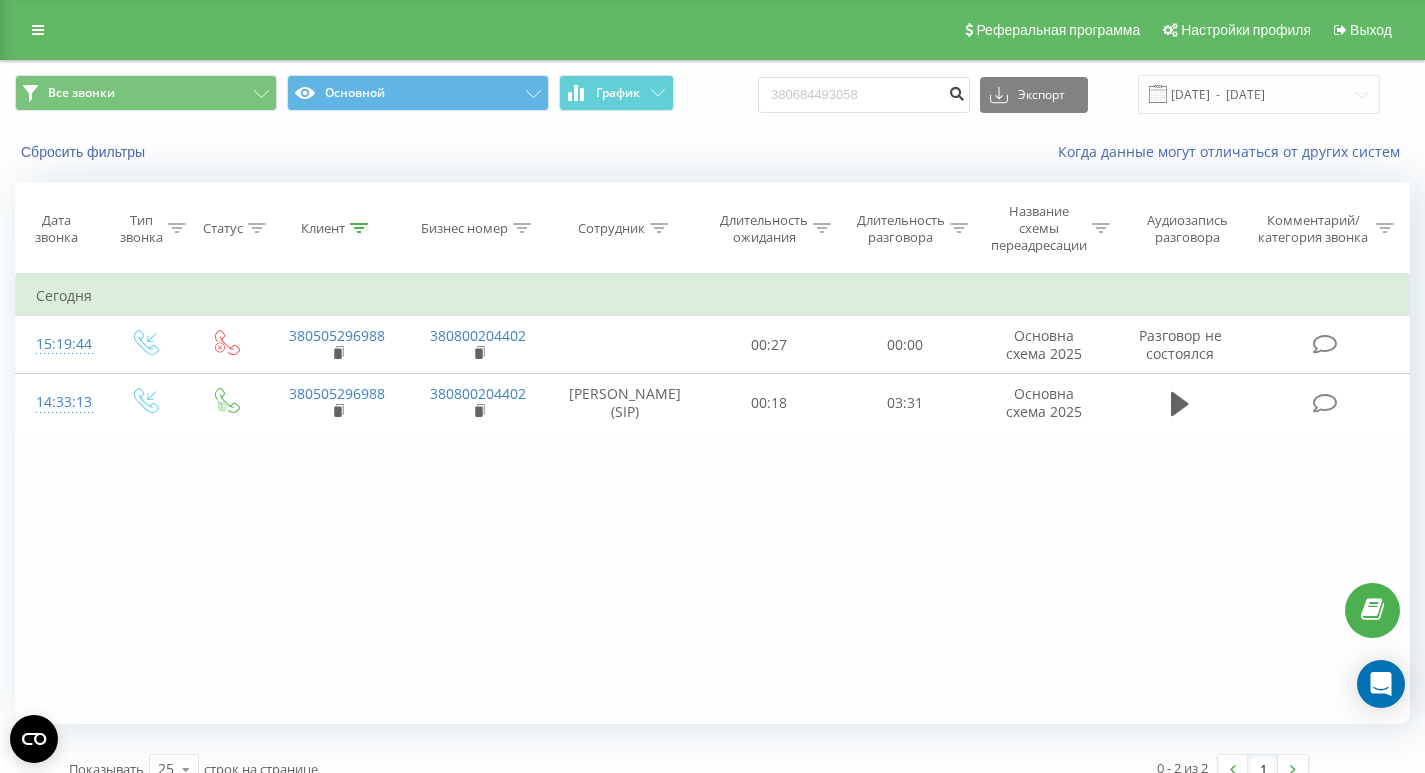 click at bounding box center [956, 91] 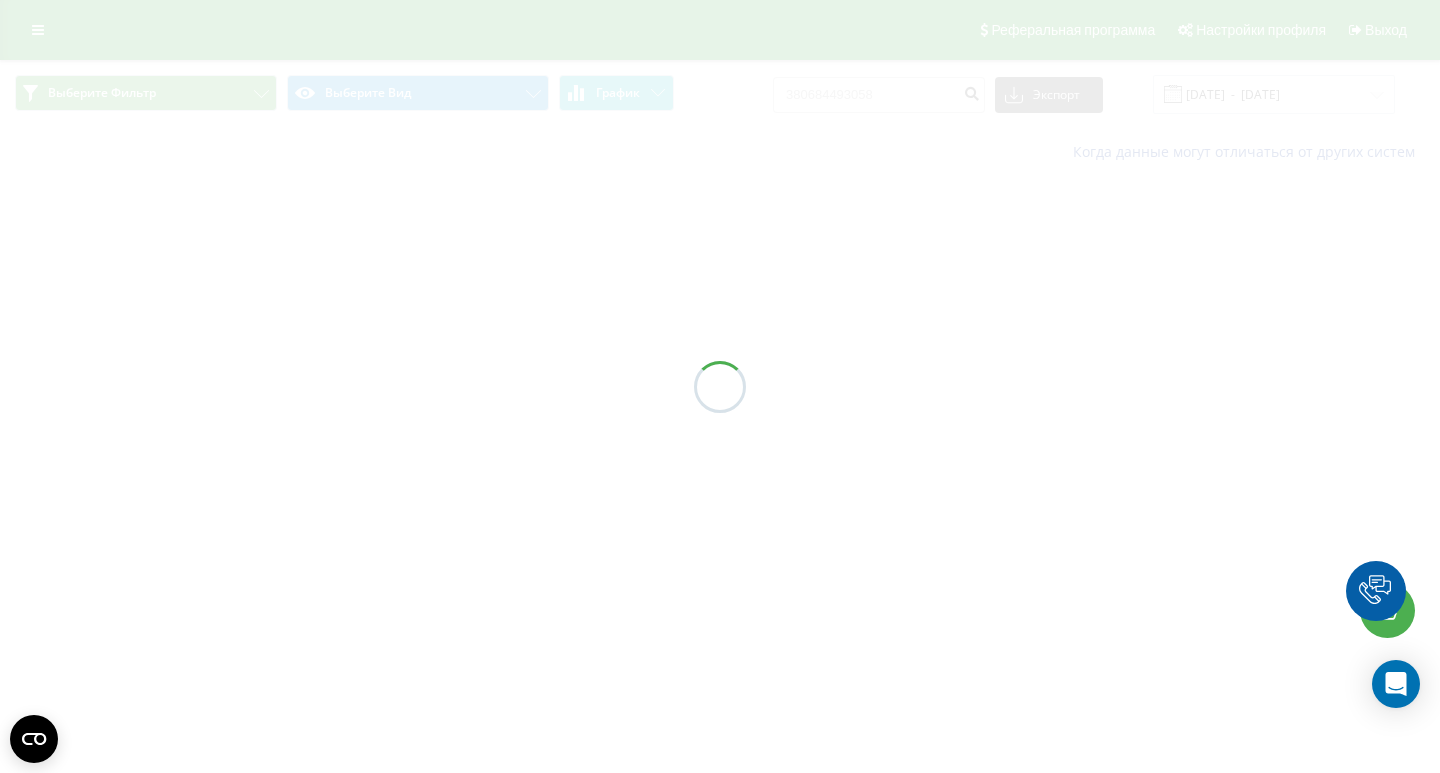 scroll, scrollTop: 0, scrollLeft: 0, axis: both 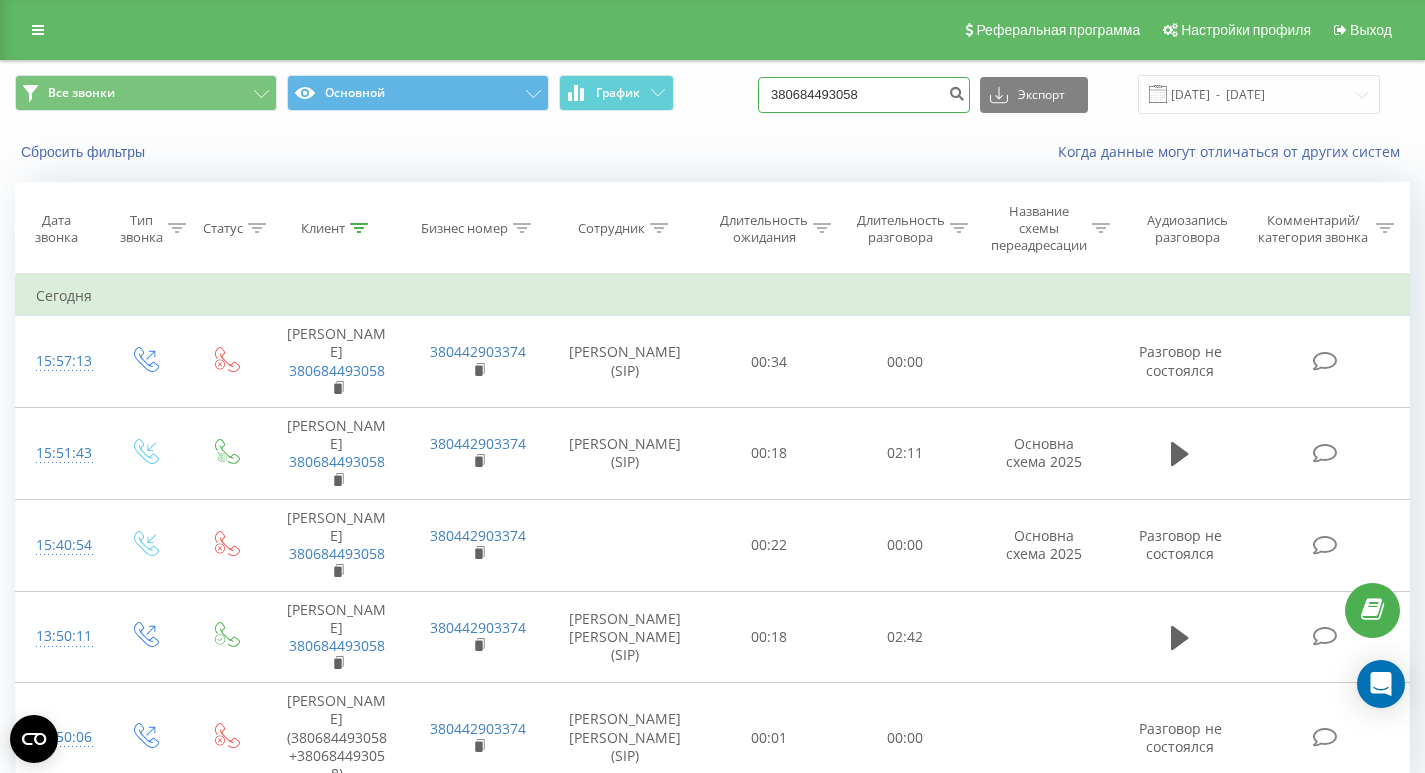 click on "380684493058" at bounding box center [864, 95] 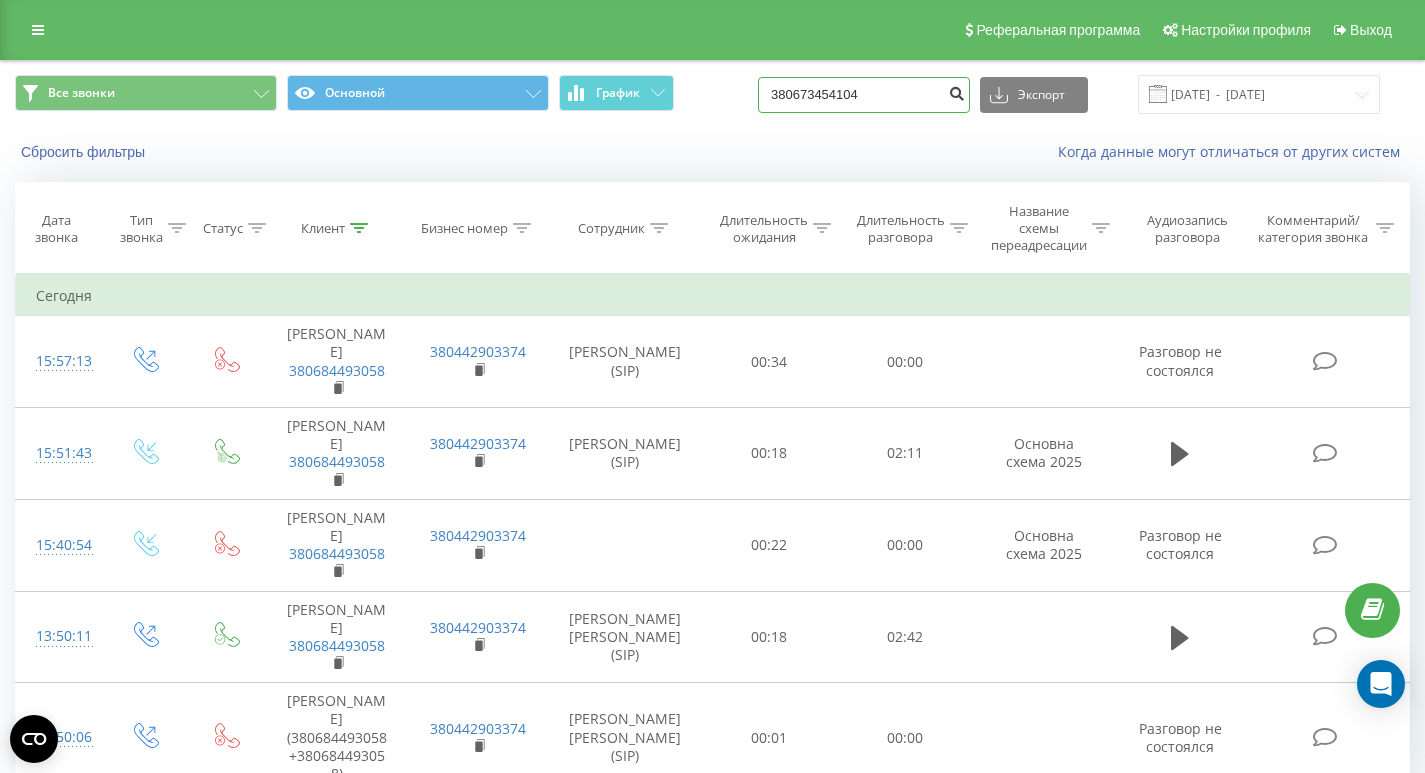 type on "380673454104" 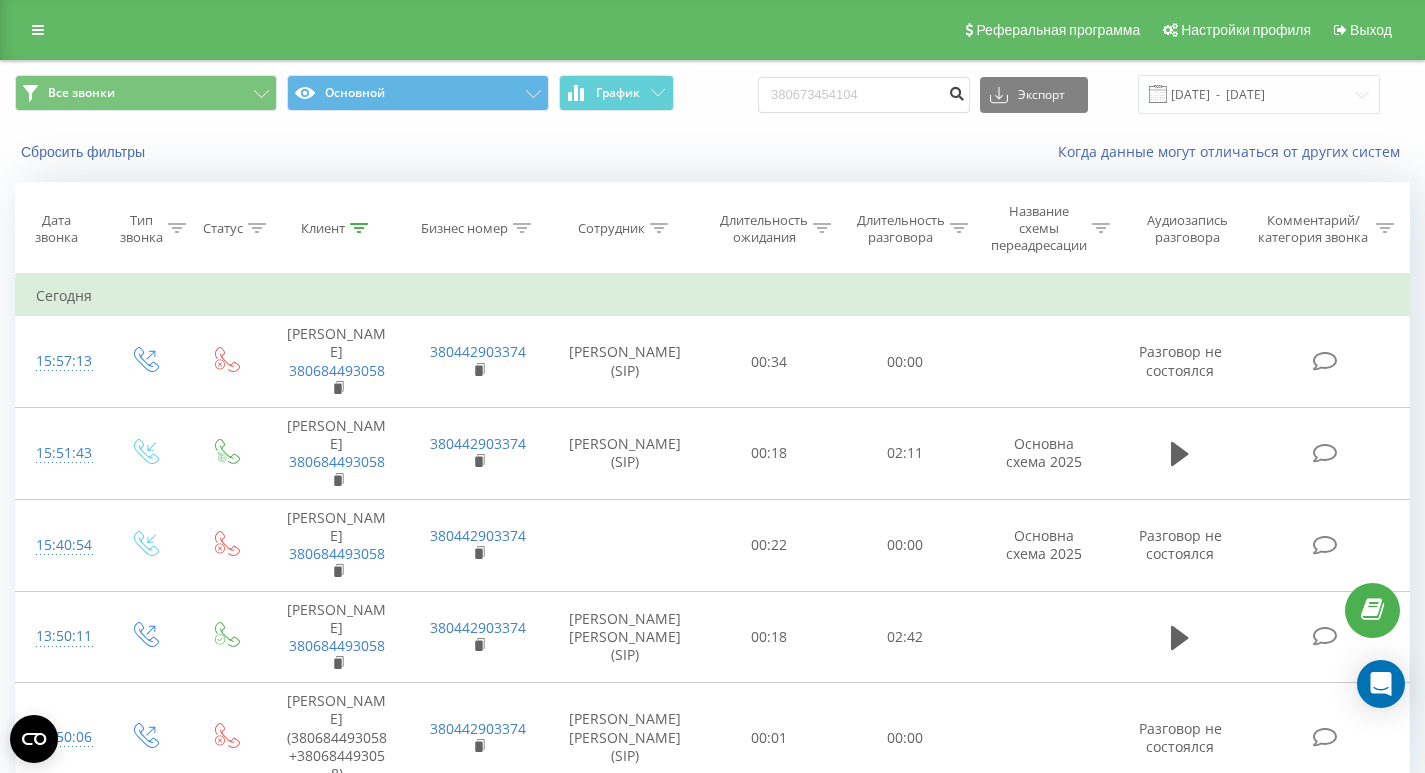 click at bounding box center [956, 91] 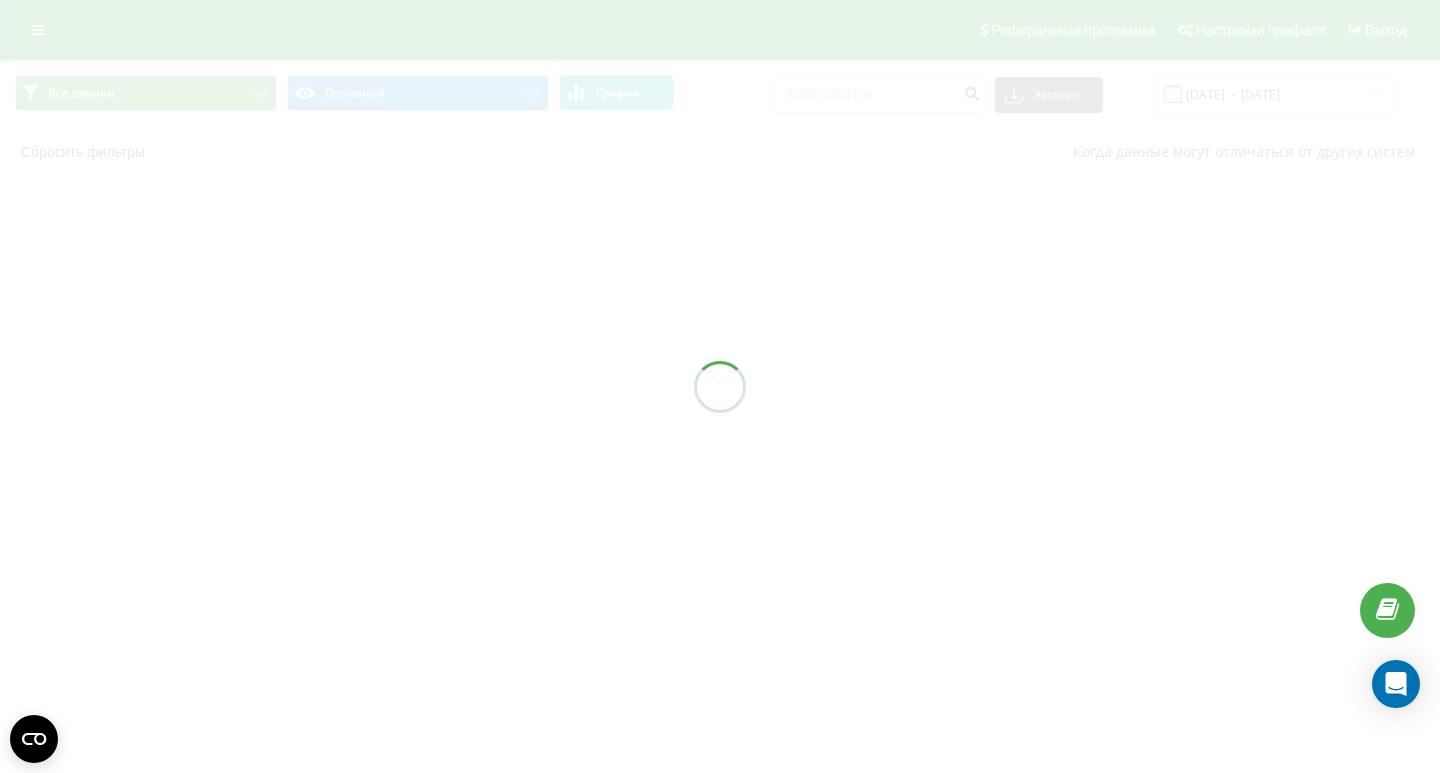 scroll, scrollTop: 0, scrollLeft: 0, axis: both 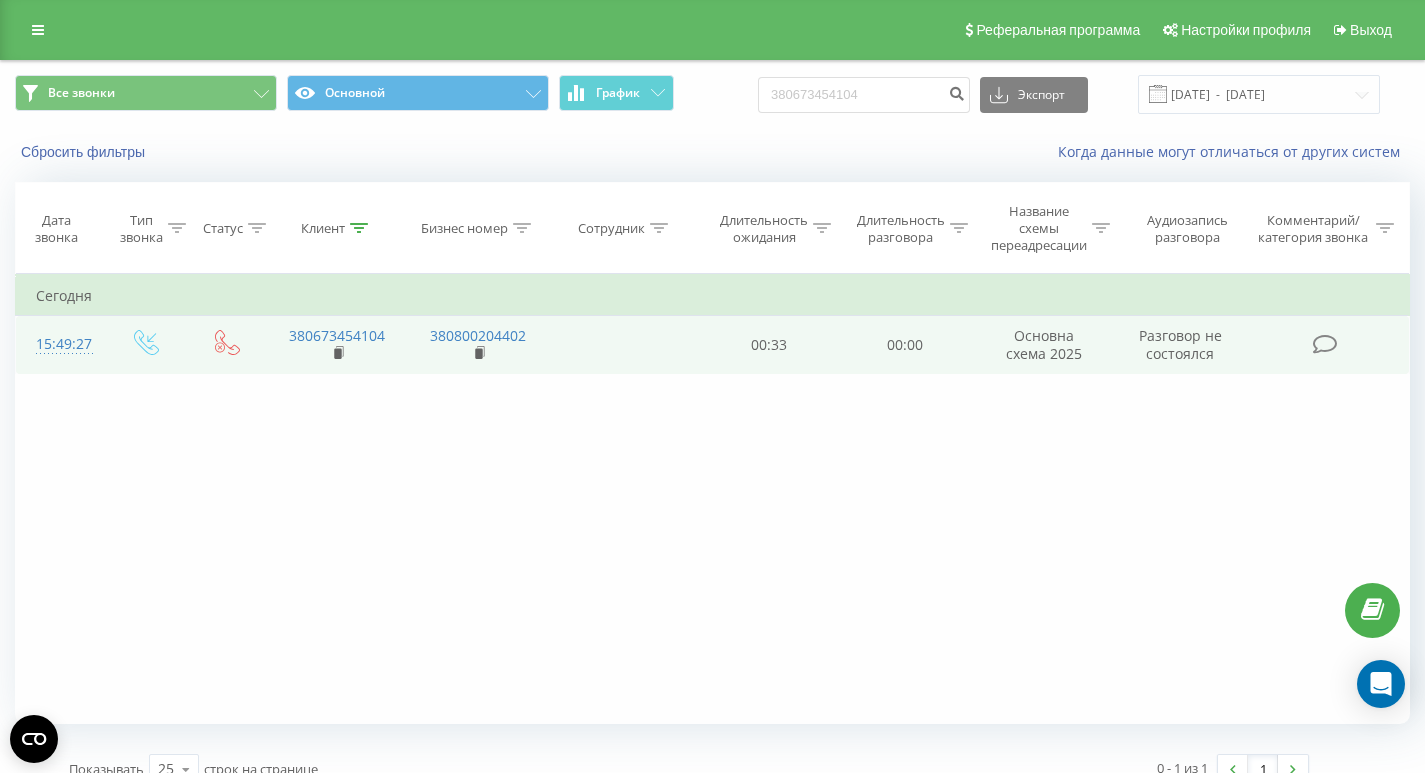 click on "380673454104" at bounding box center [337, 345] 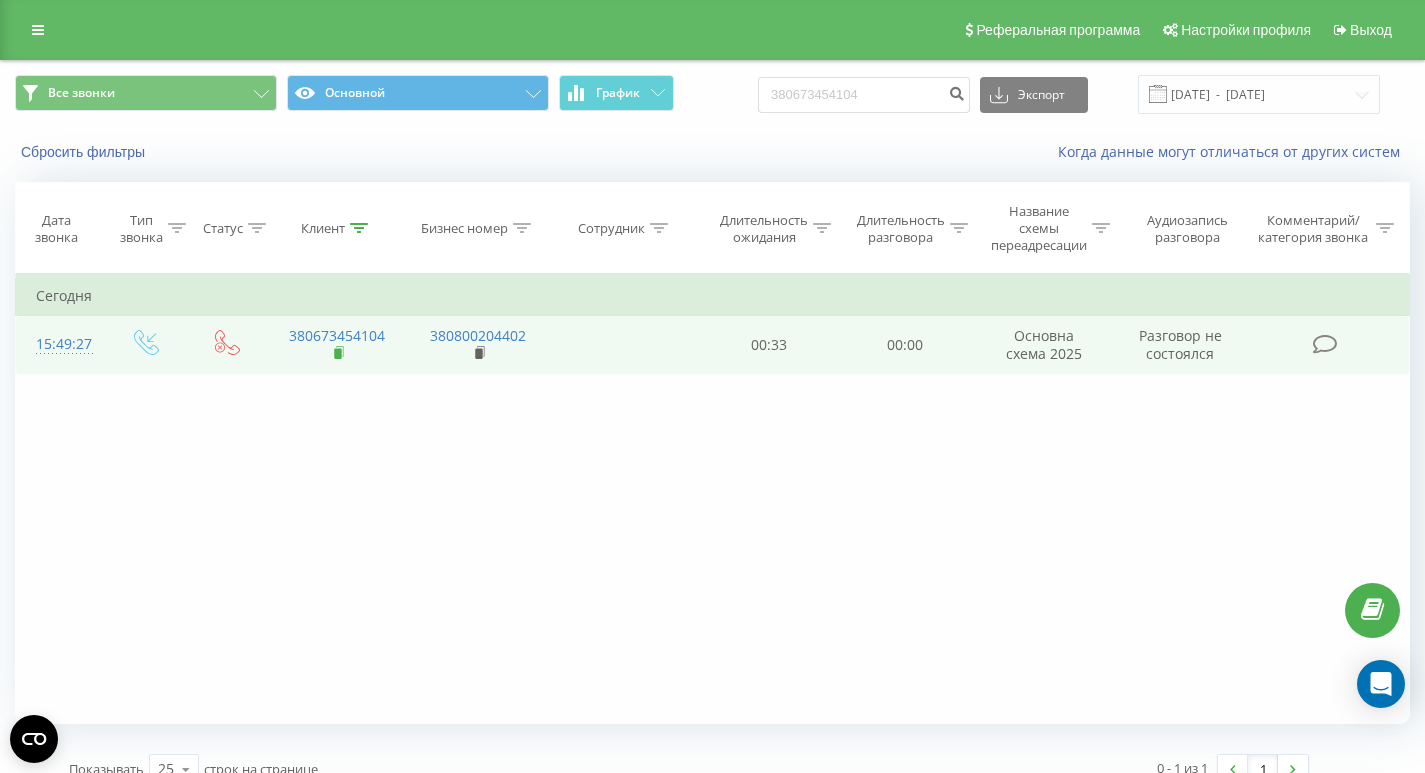 click 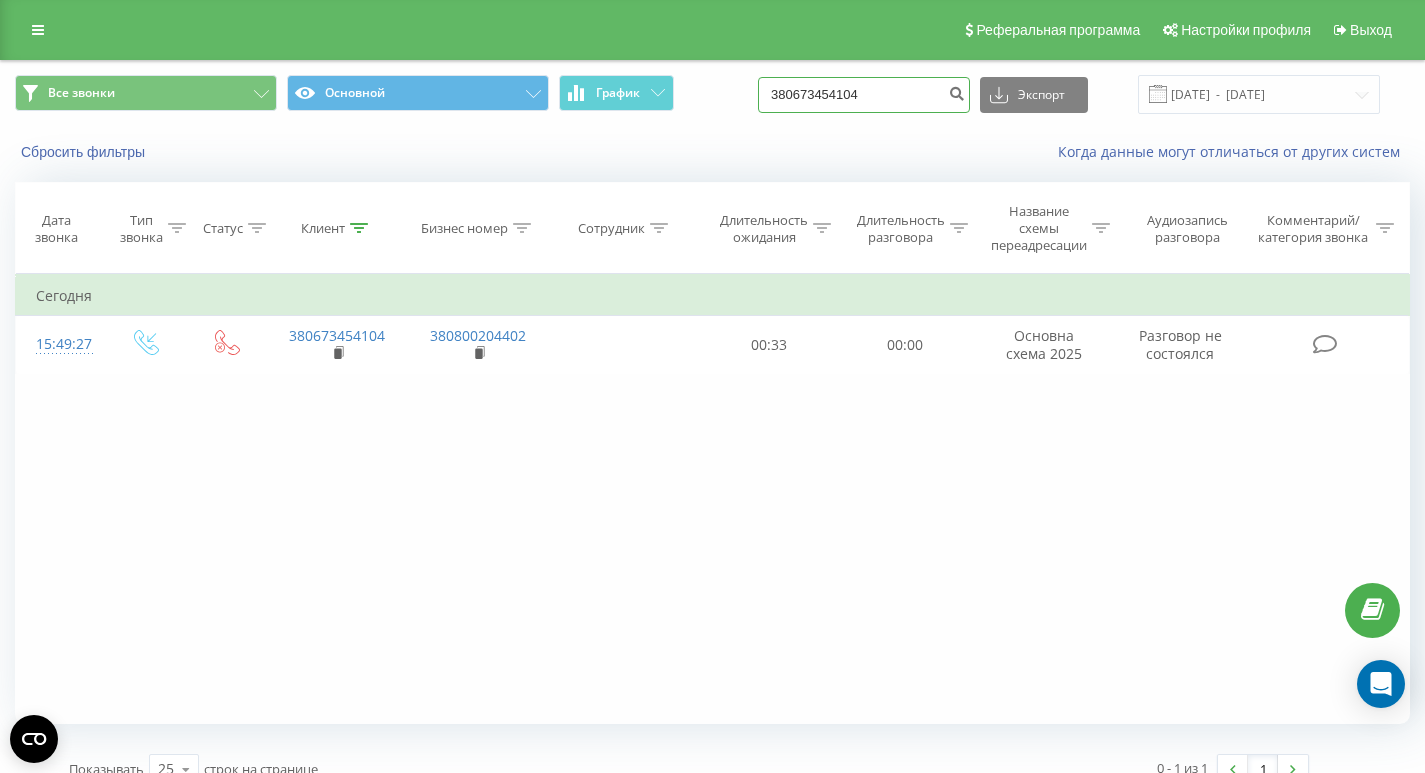 click on "380673454104" at bounding box center (864, 95) 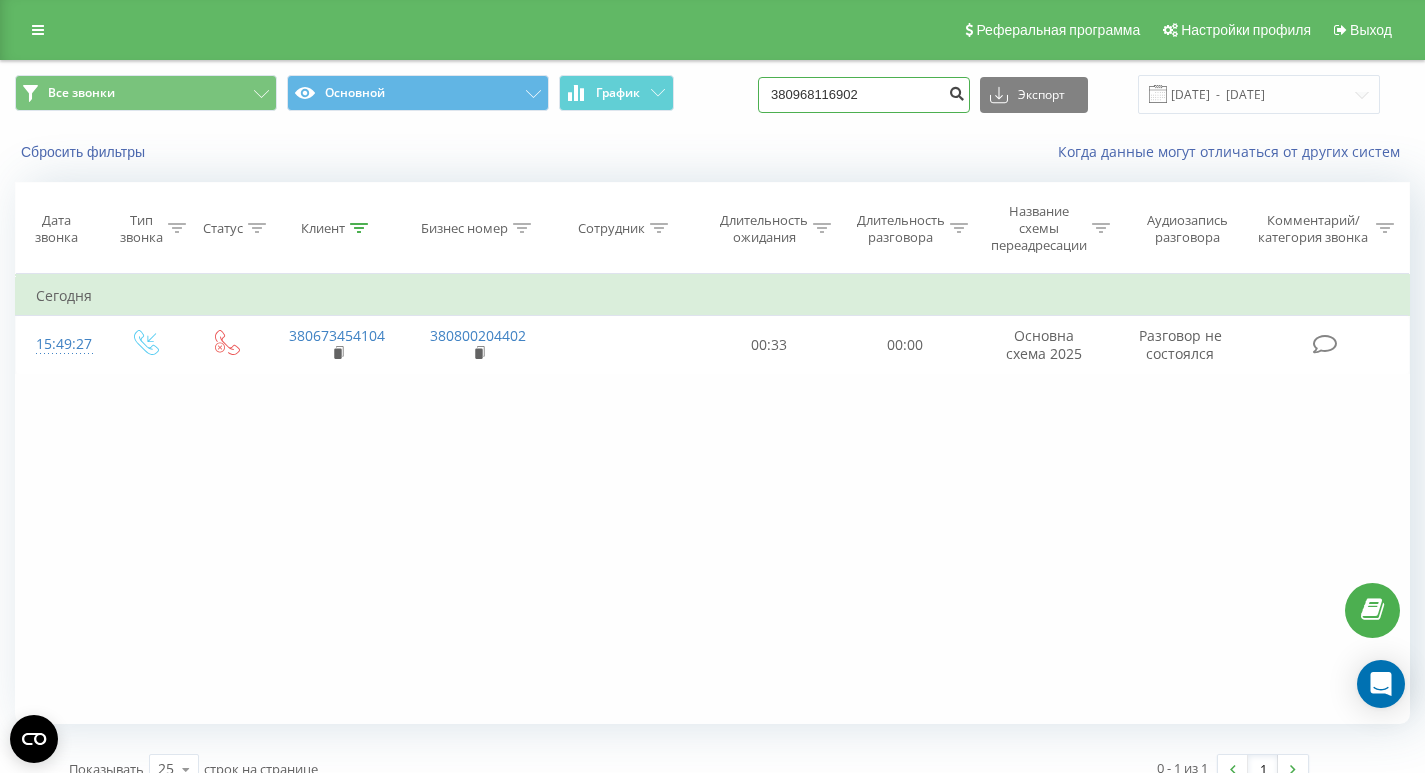 type on "380968116902" 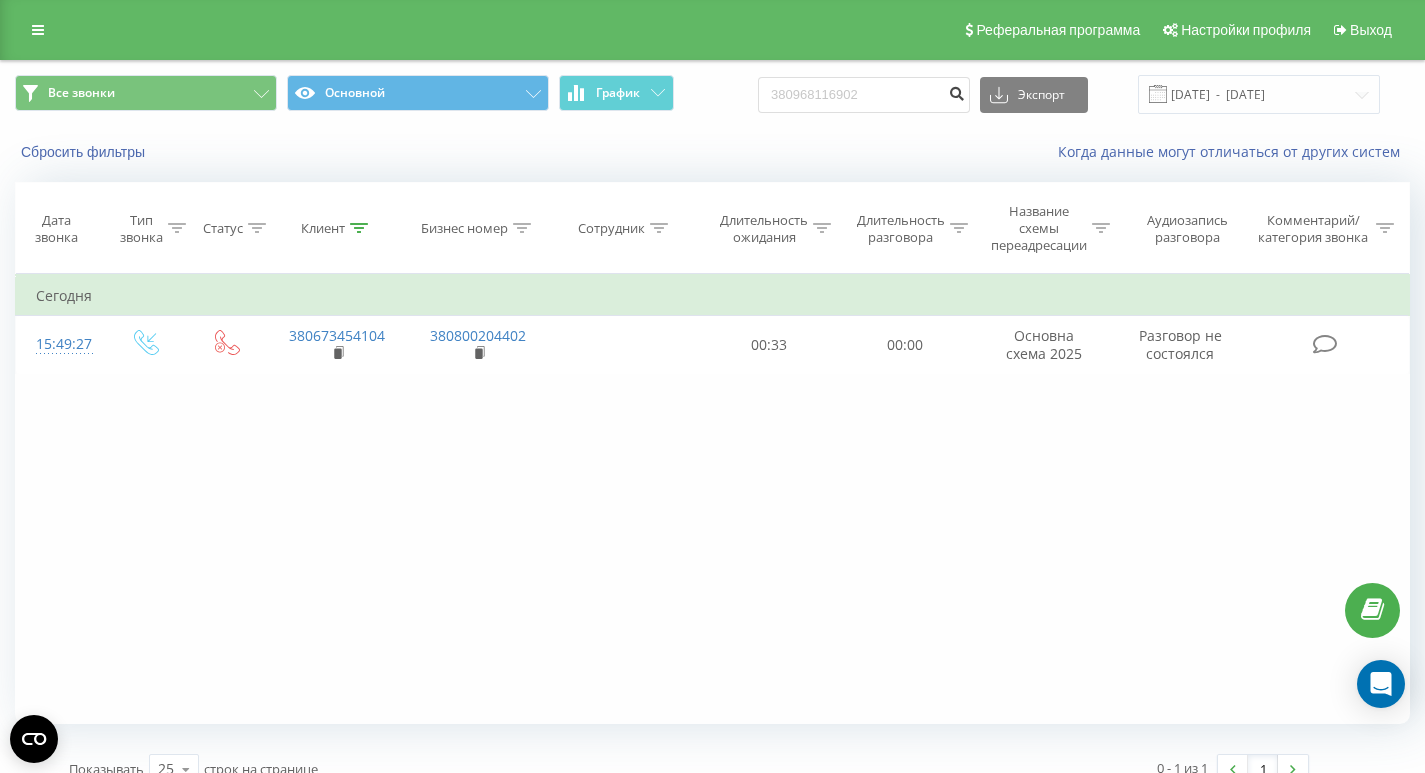 click at bounding box center (956, 95) 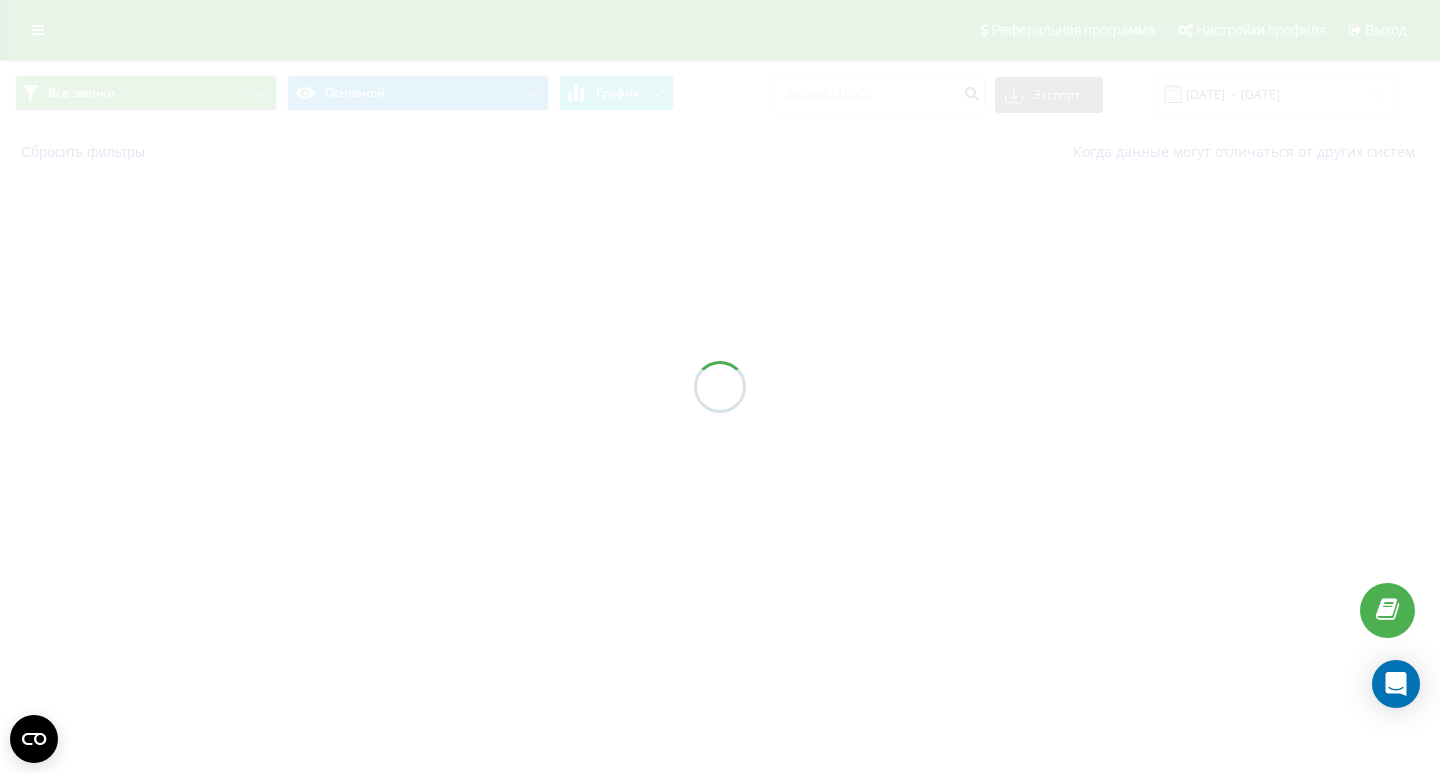 scroll, scrollTop: 0, scrollLeft: 0, axis: both 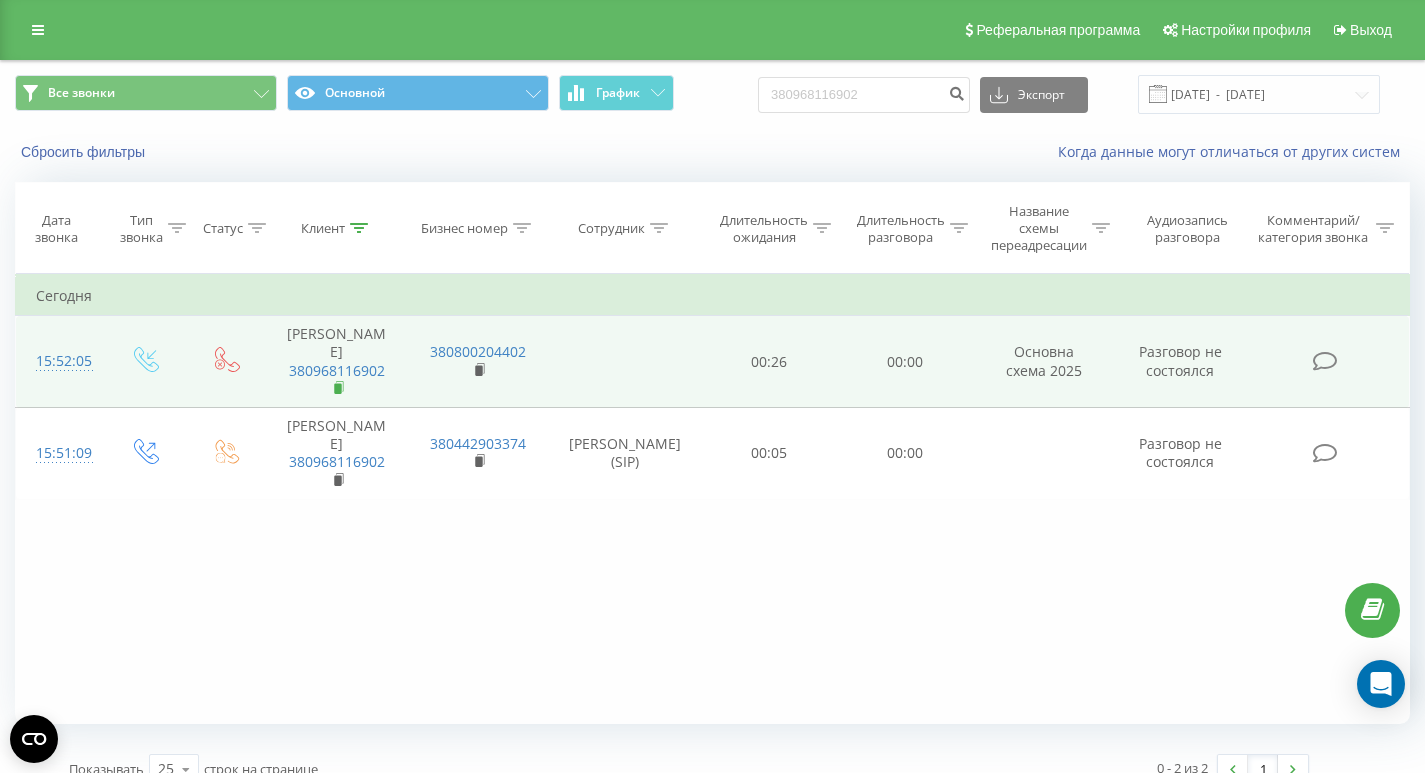 click 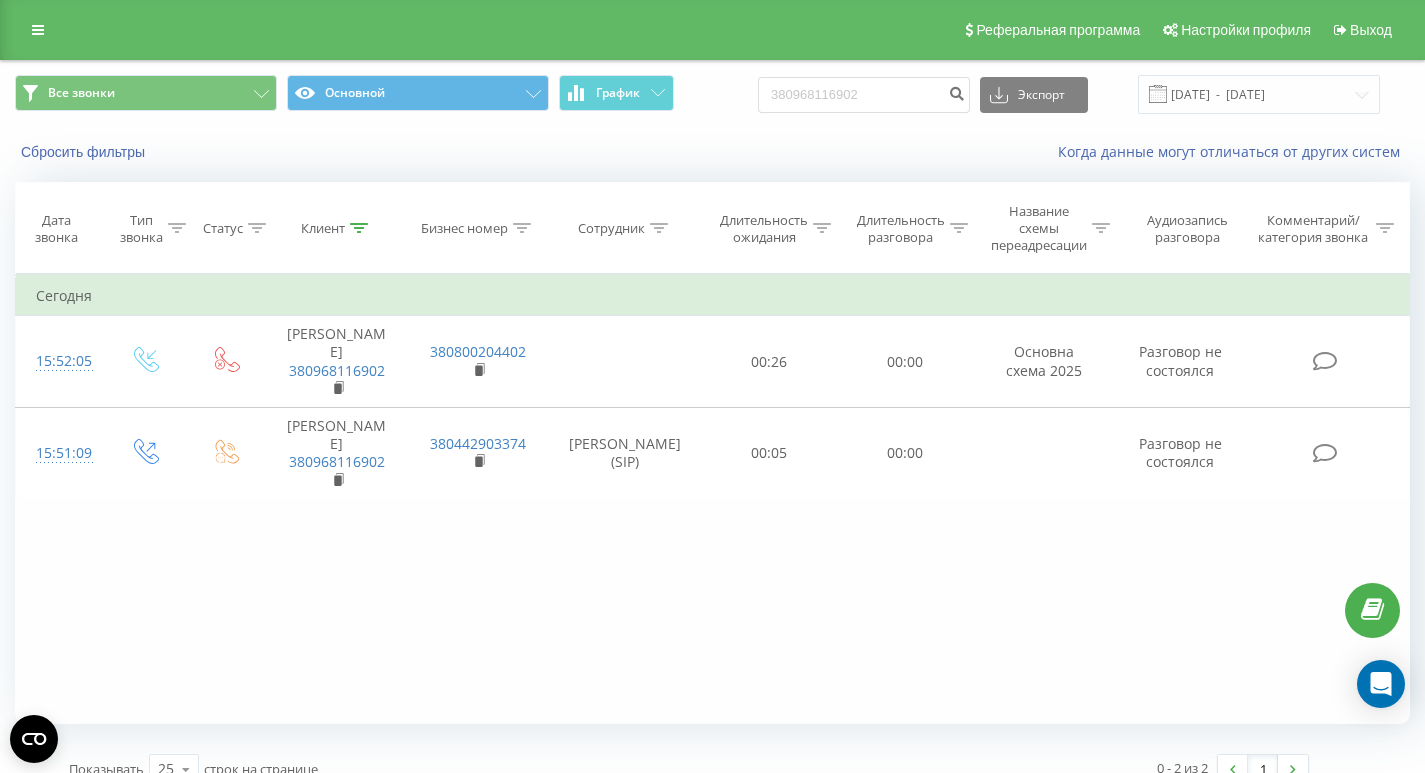 click on "Фильтровать по условию Равно Введите значение Отмена OK Фильтровать по условию Равно Введите значение Отмена OK Фильтровать по условию Содержит Отмена OK Фильтровать по условию Содержит Отмена OK Фильтровать по условию Содержит Отмена OK Фильтровать по условию Равно Отмена OK Фильтровать по условию Равно Отмена OK Фильтровать по условию Содержит Отмена OK Фильтровать по условию Равно Введите значение Отмена OK Сегодня  15:52:05         Юлія Шевчук 380968116902 380800204402 00:26 00:00 Основна схема 2025 Разговор не состоялся  15:51:09         Юлія Шевчук 380968116902 380442903374 00:05 00:00" at bounding box center [712, 499] 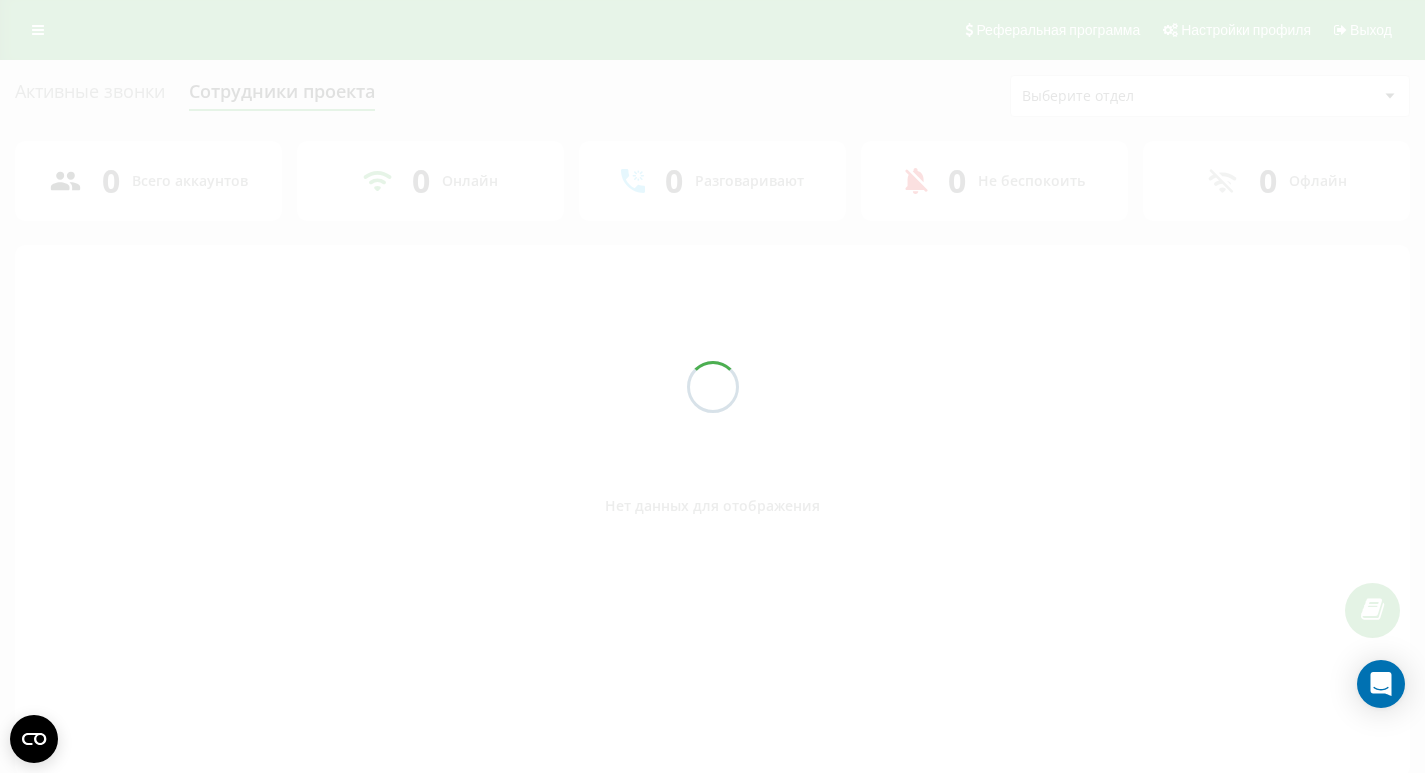 scroll, scrollTop: 0, scrollLeft: 0, axis: both 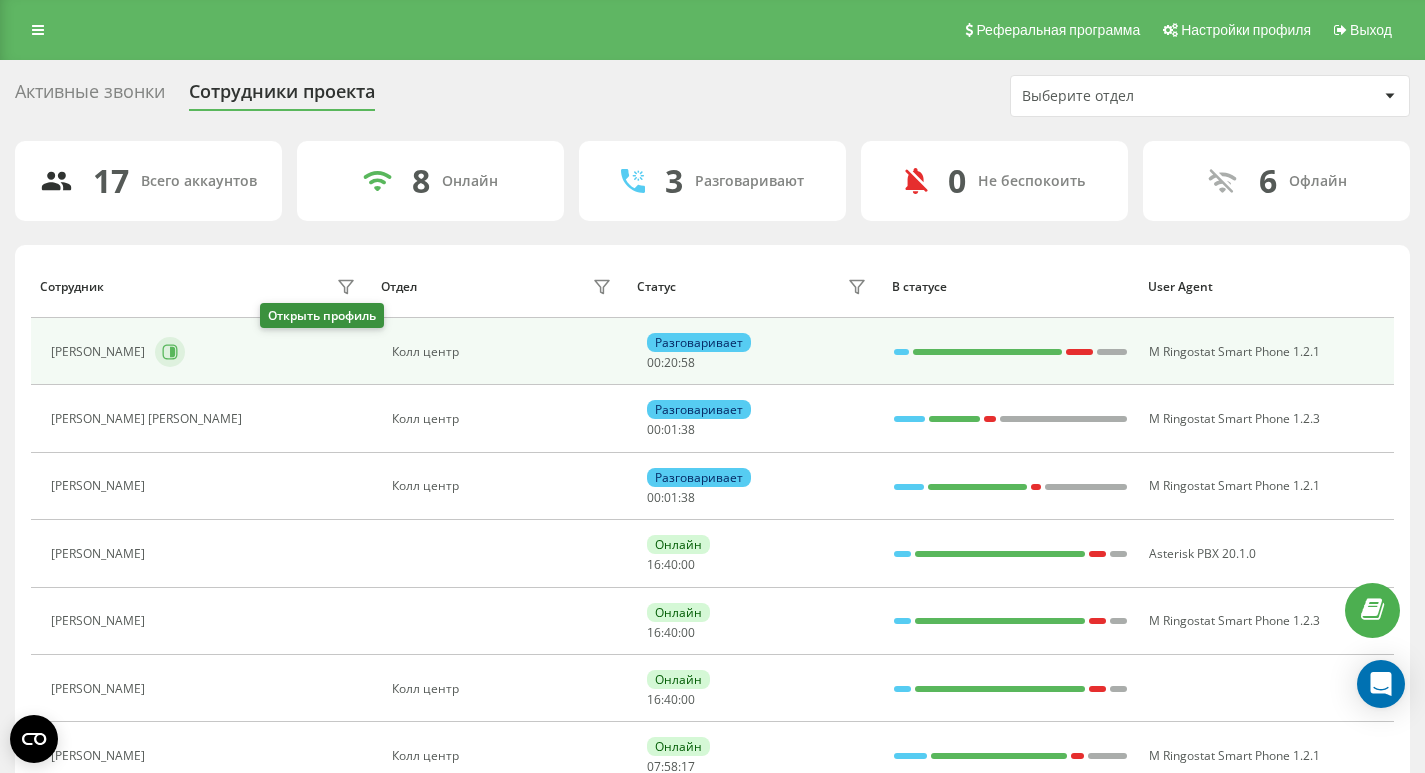 click 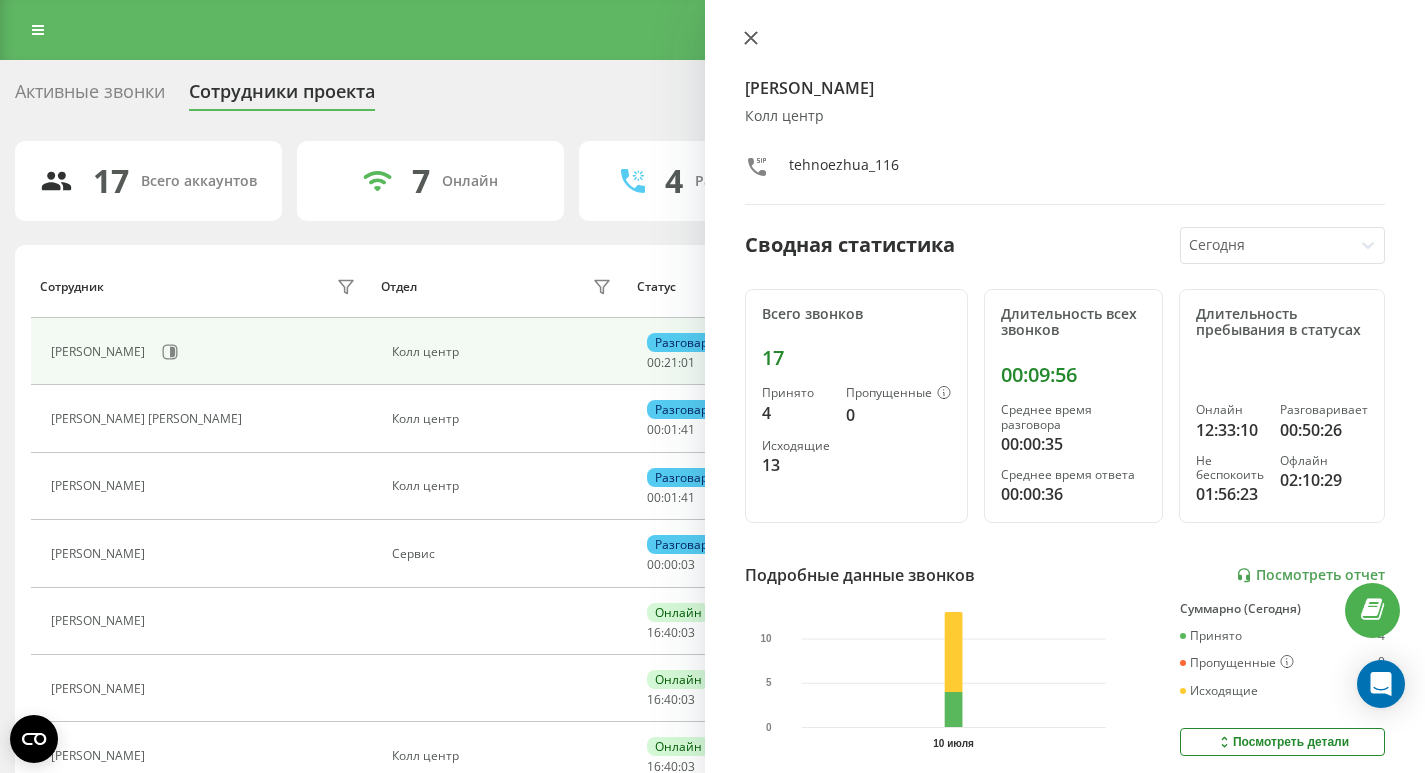 click 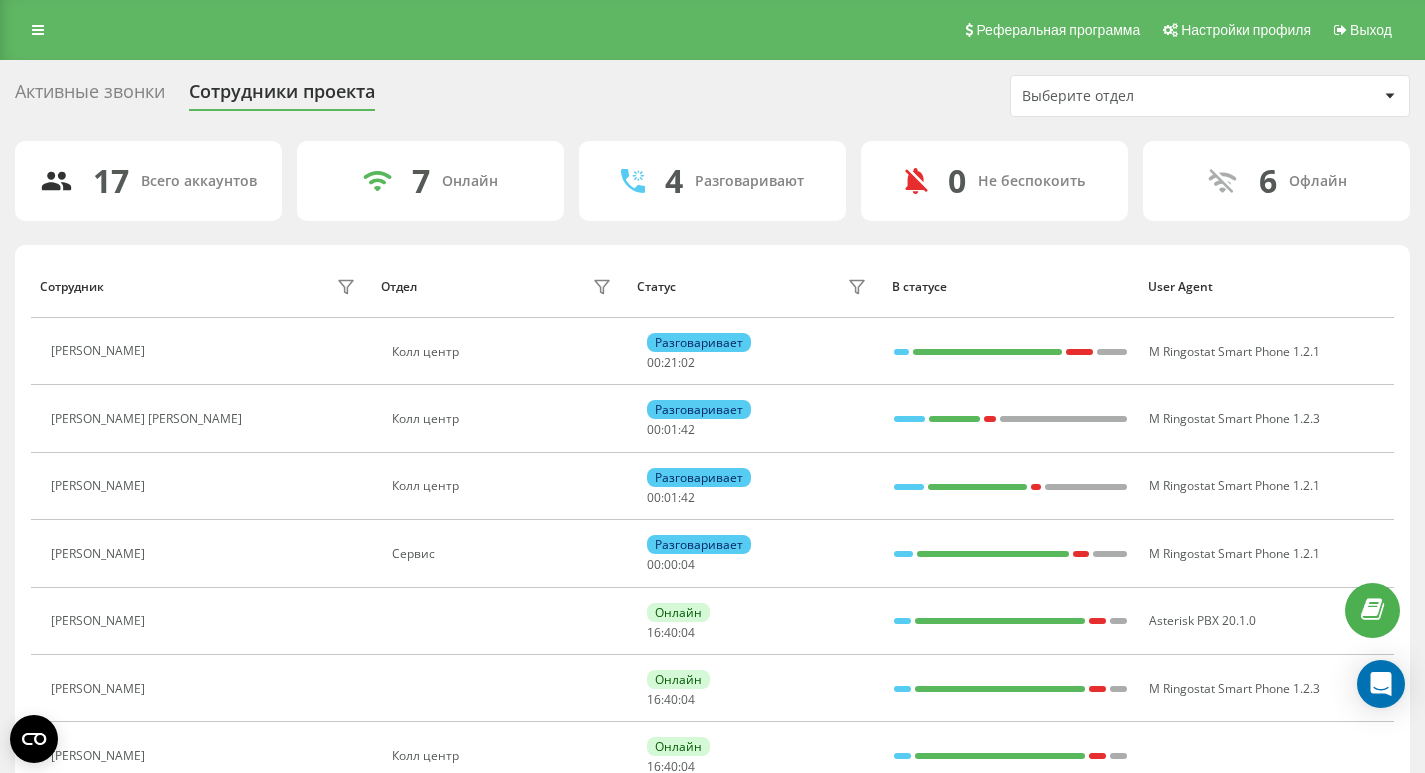 click on "Активные звонки" at bounding box center (90, 96) 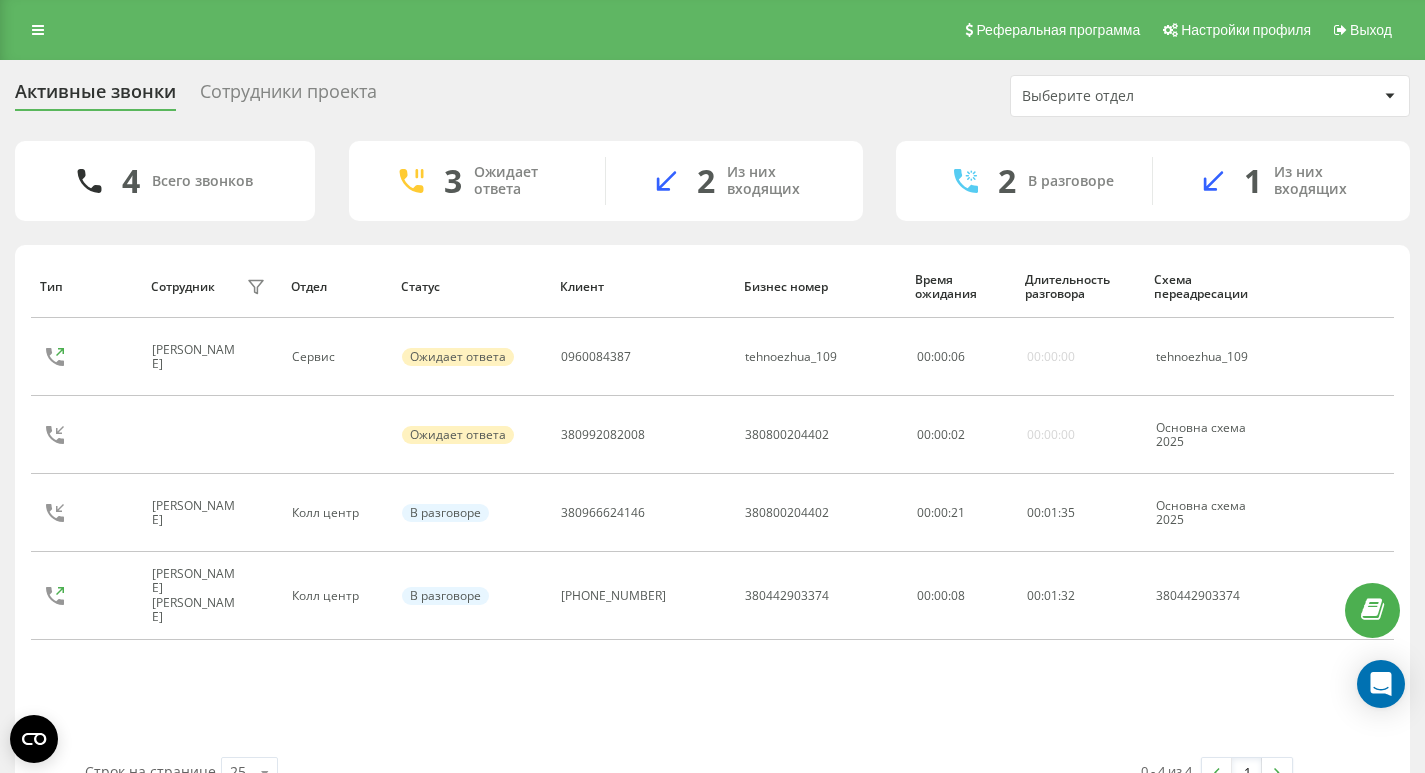 scroll, scrollTop: 0, scrollLeft: 0, axis: both 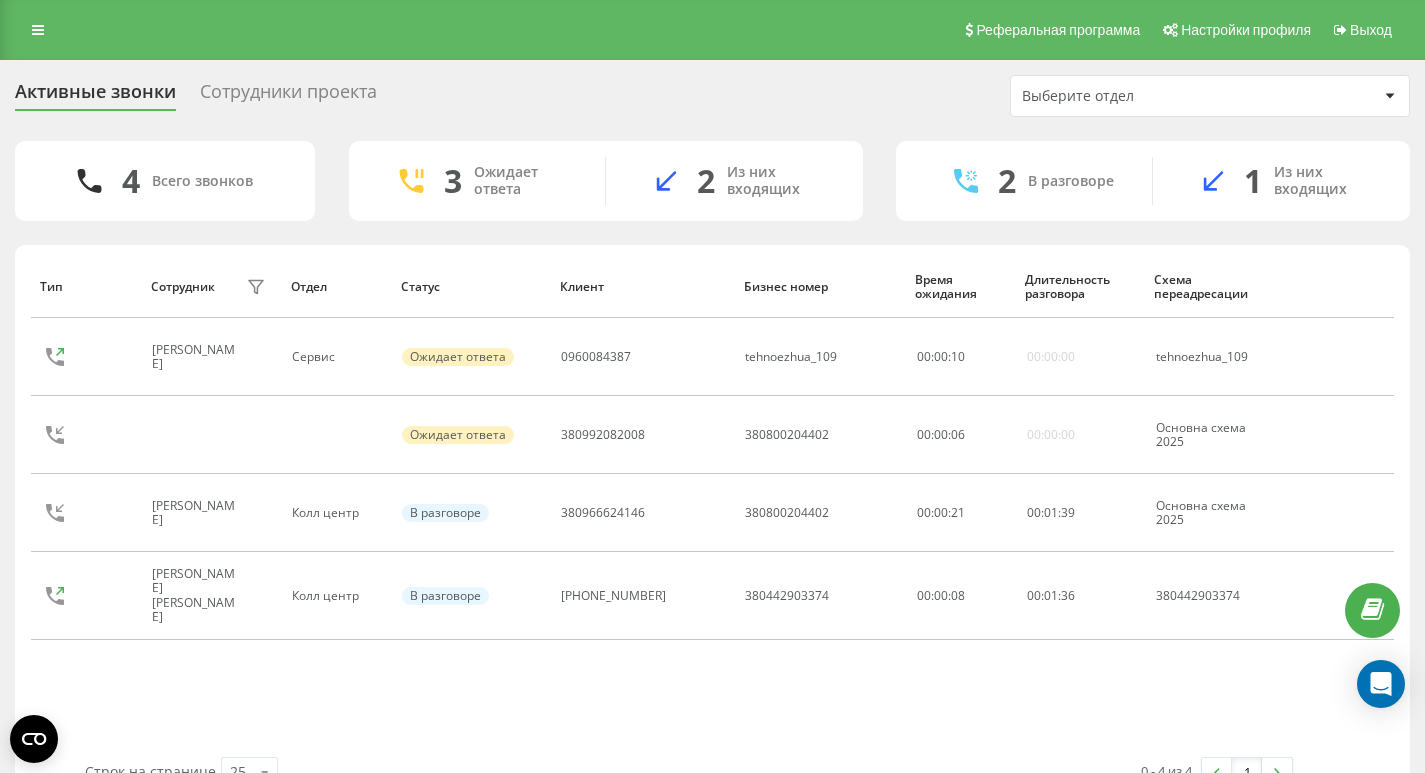 click on "Сотрудники проекта" at bounding box center [288, 96] 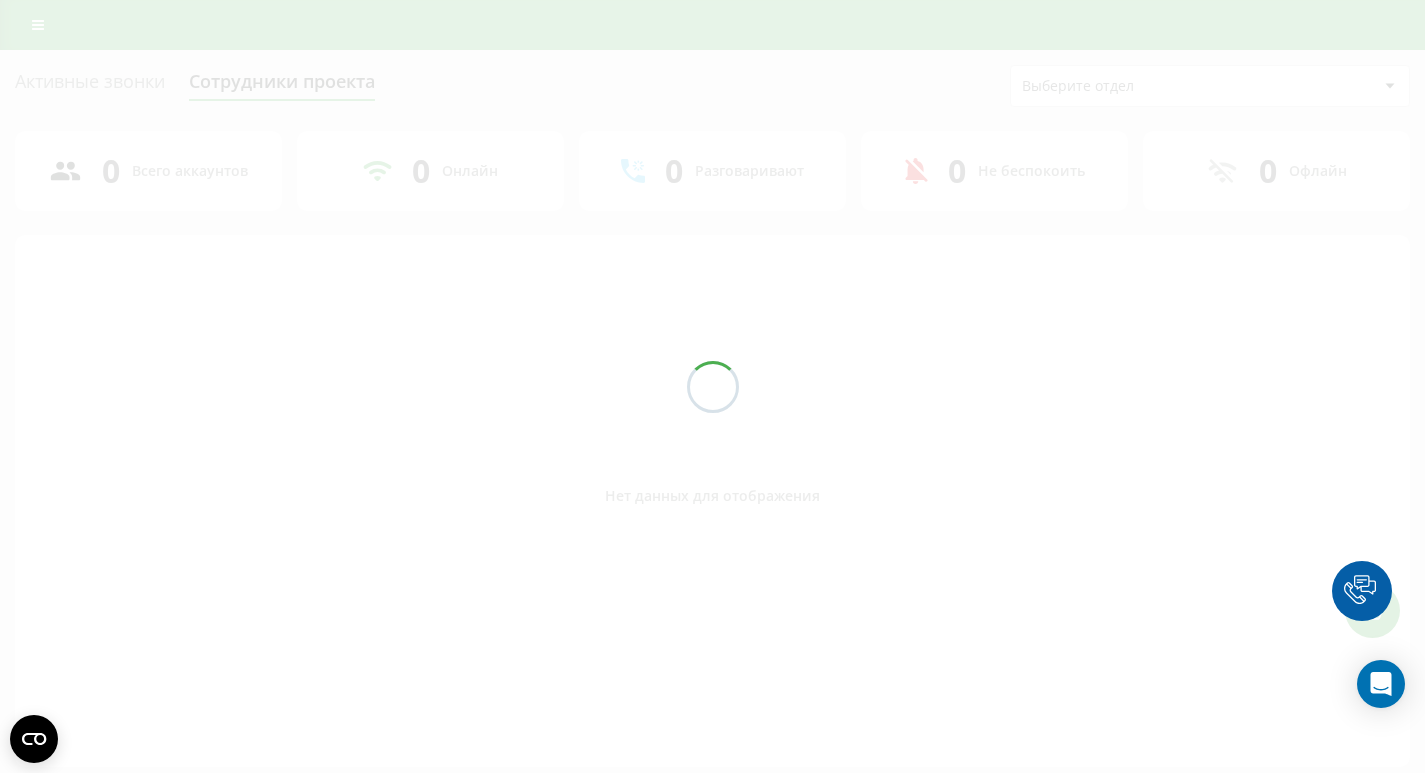scroll, scrollTop: 0, scrollLeft: 0, axis: both 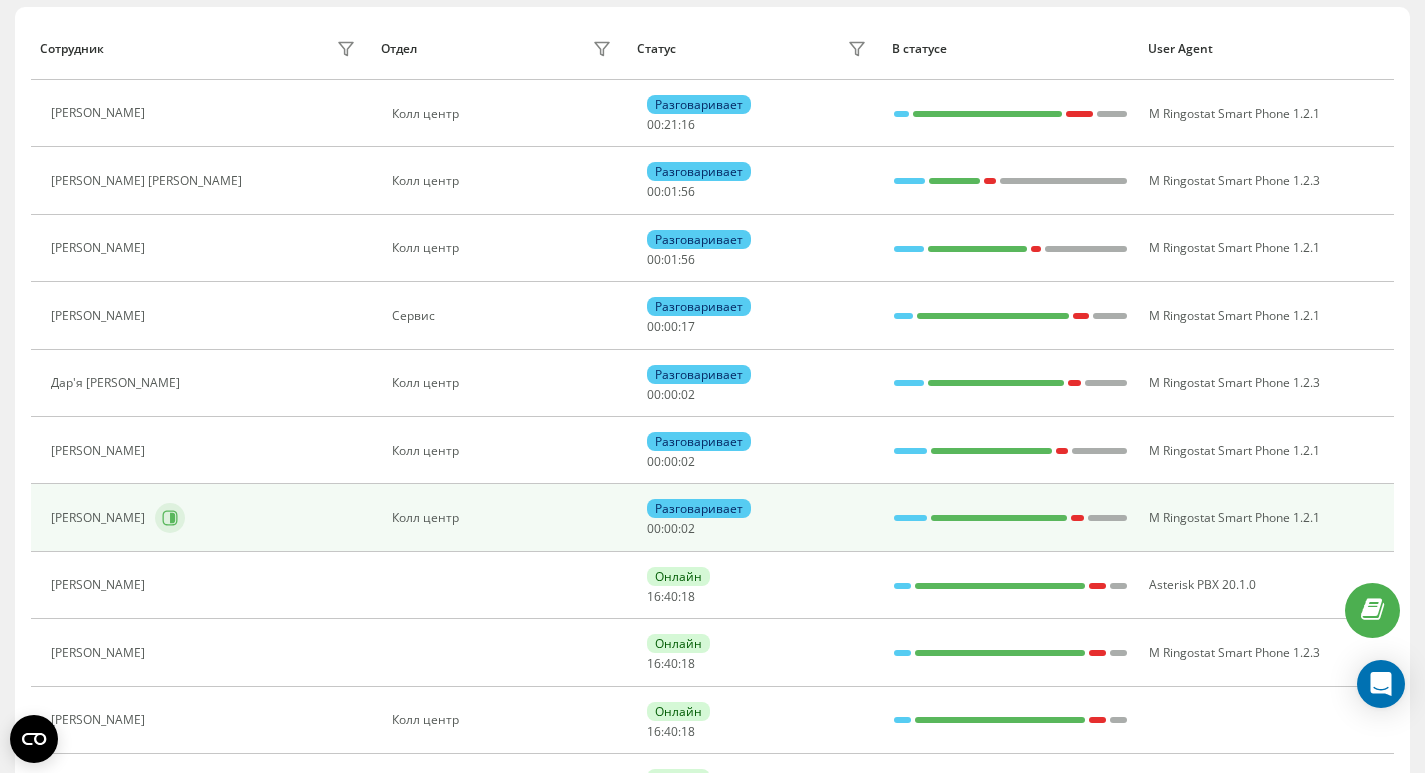 click at bounding box center [170, 518] 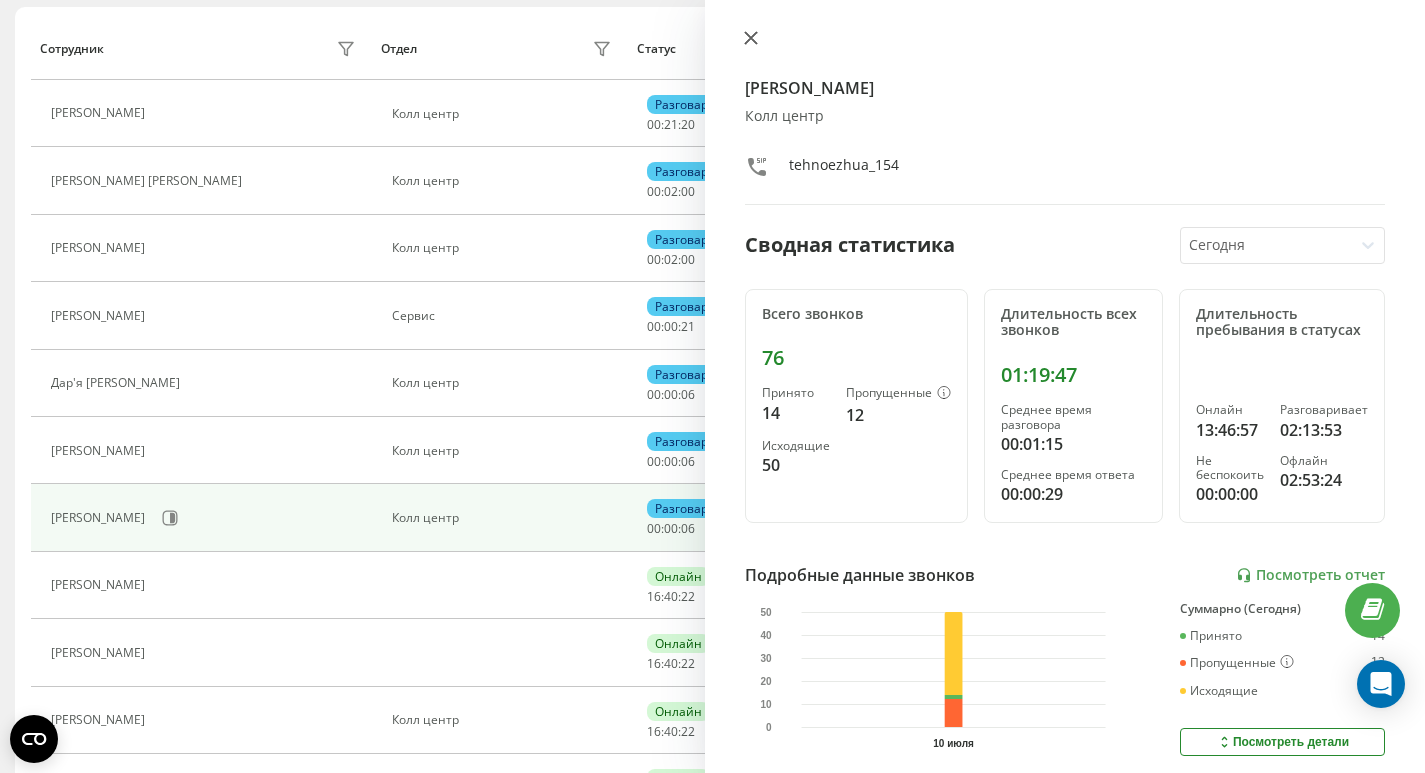 click 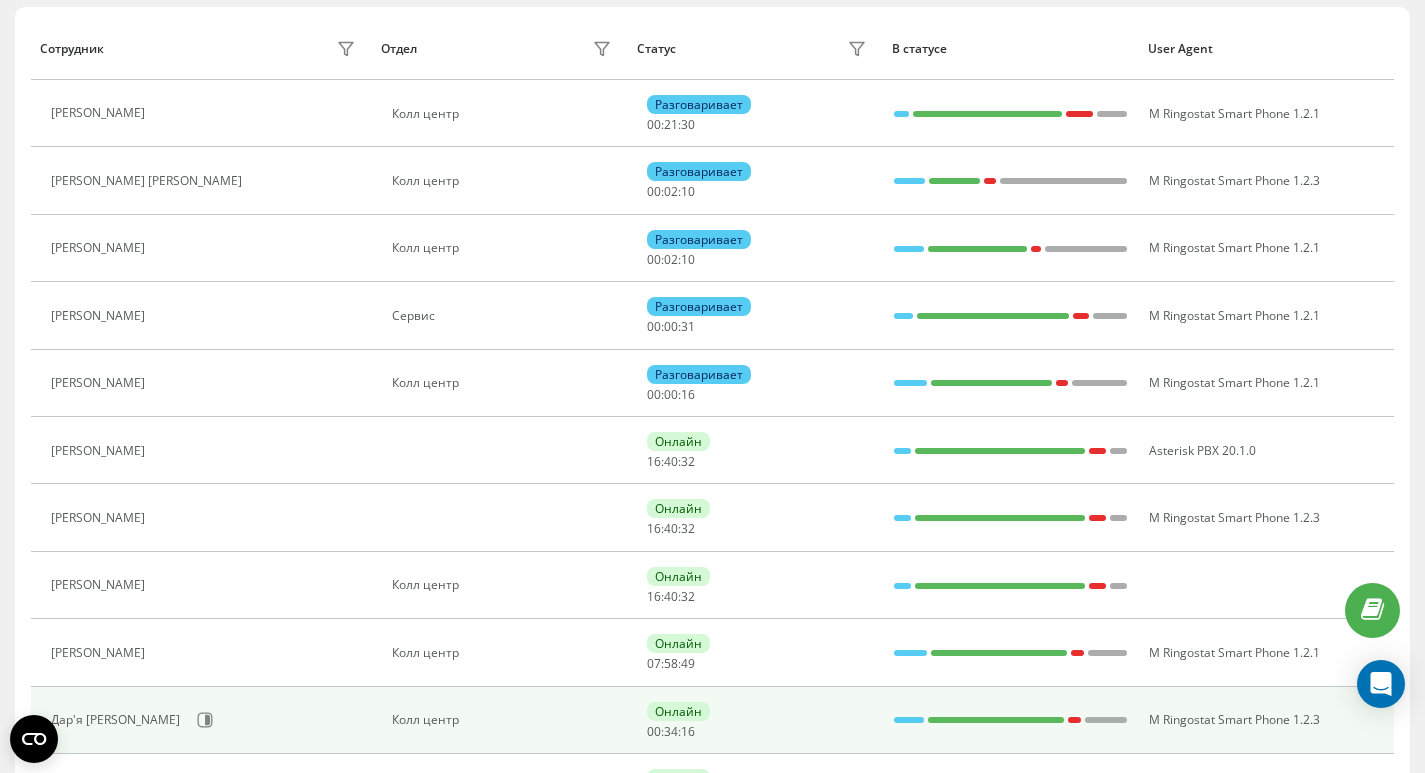 click on "Дар'я [PERSON_NAME]" at bounding box center [206, 720] 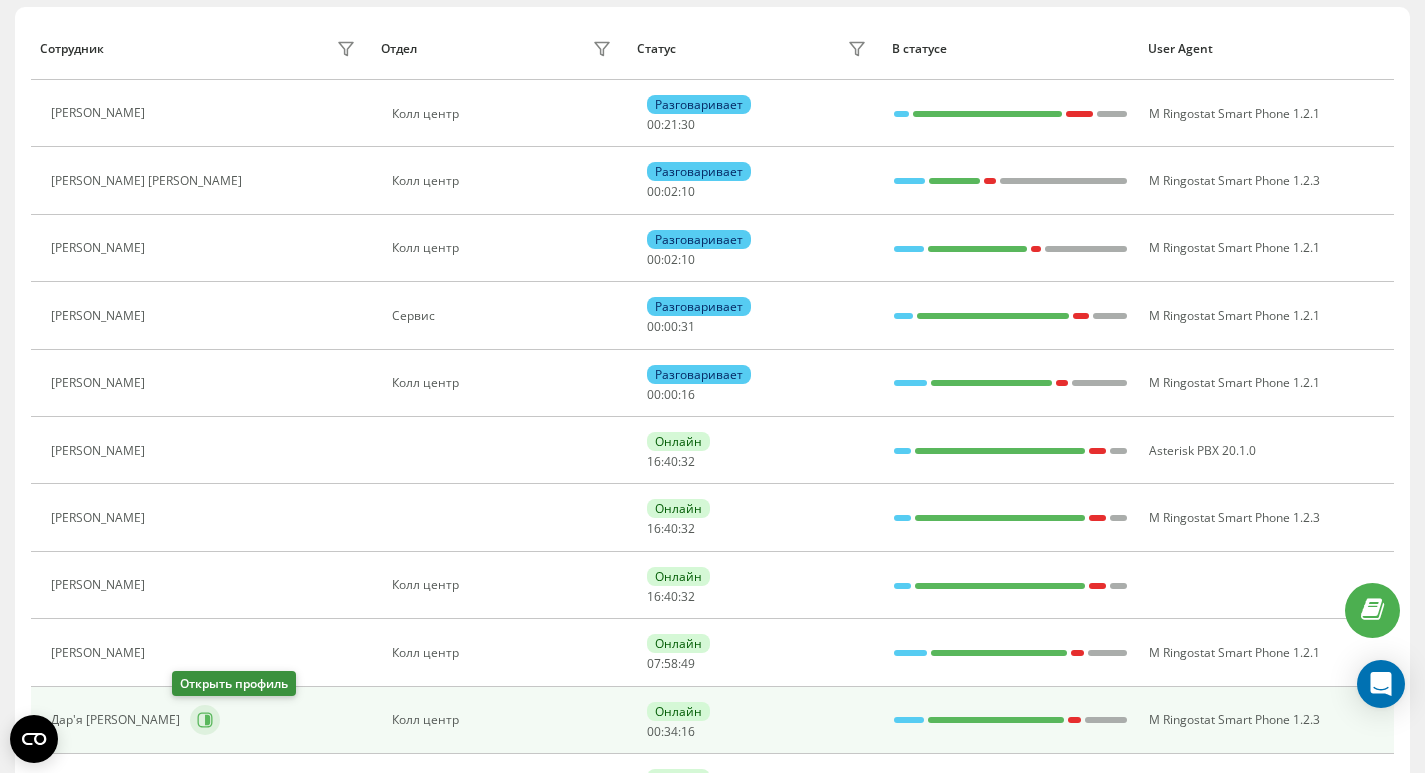 click at bounding box center (205, 720) 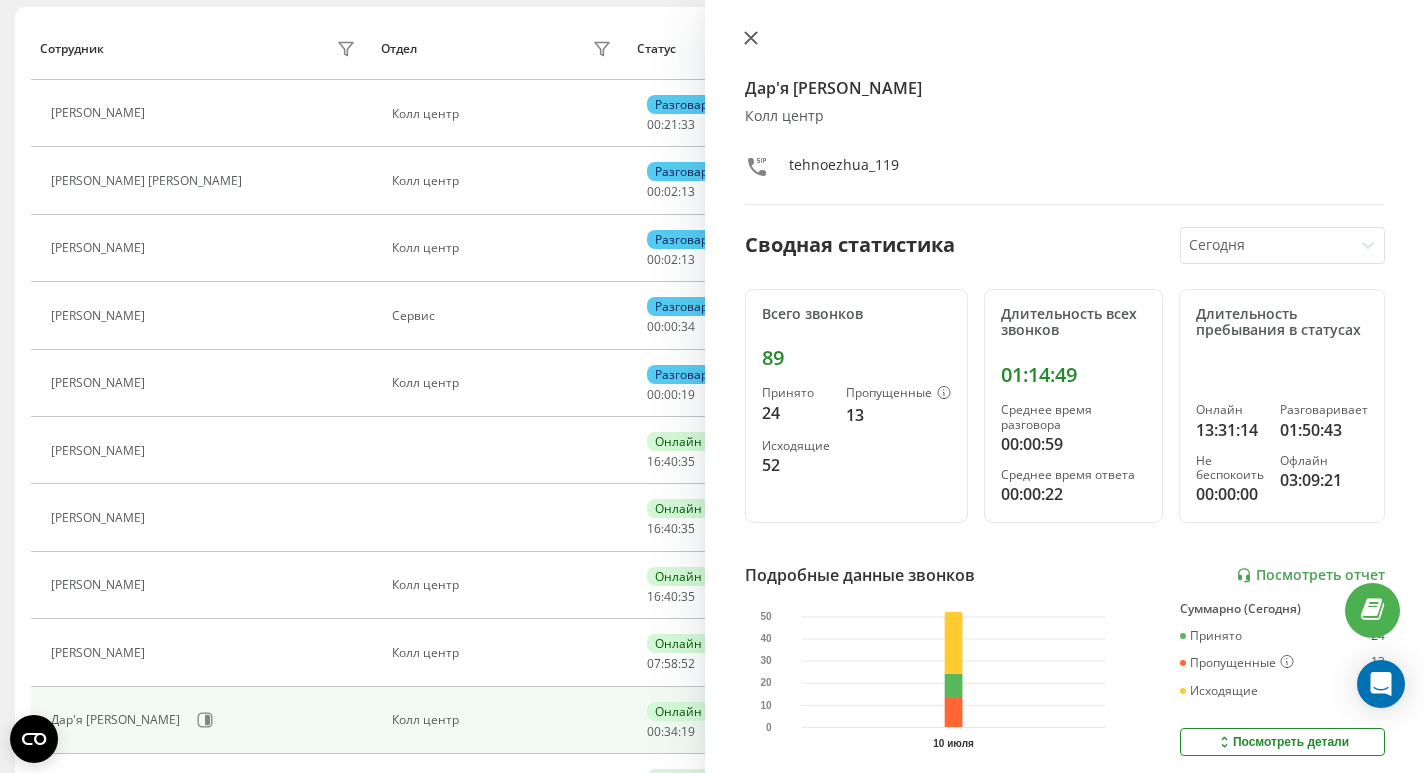 click 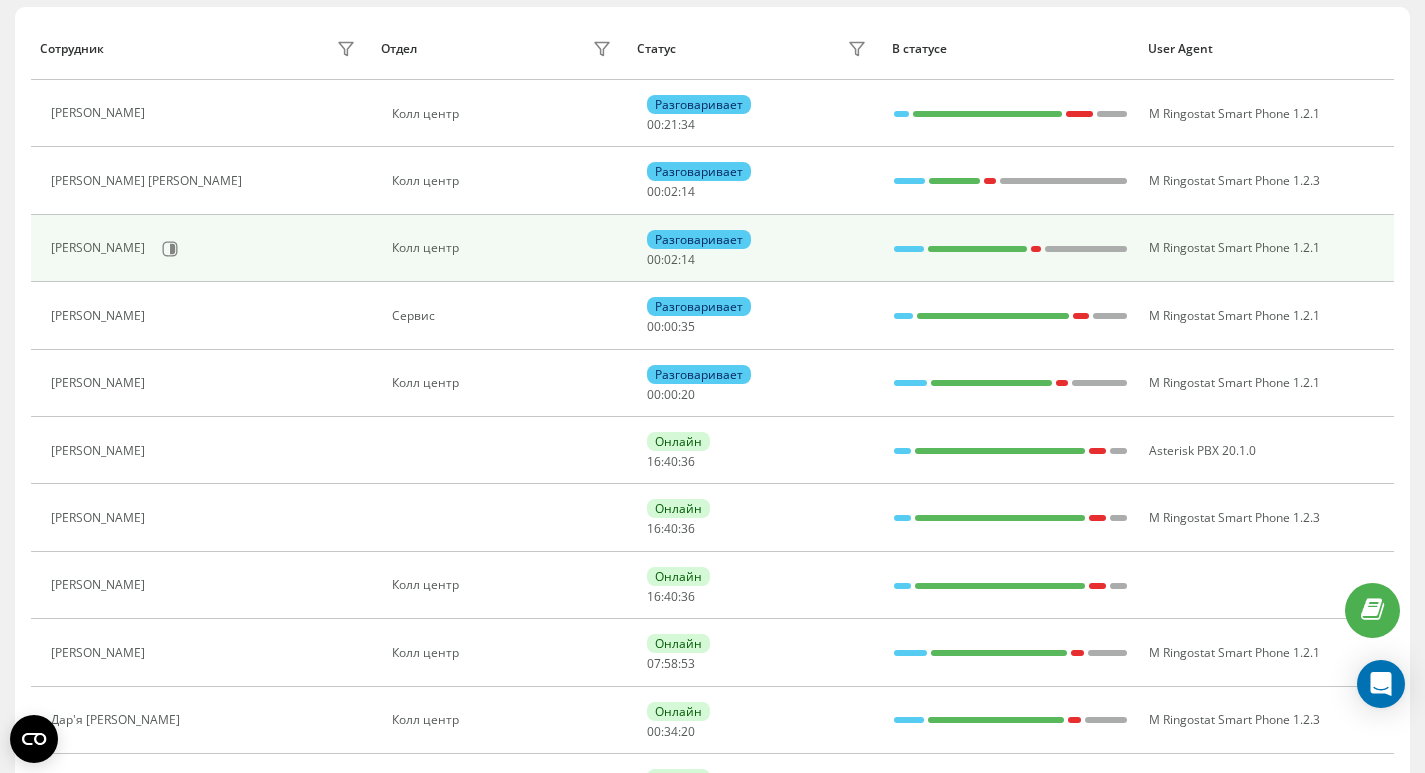 scroll, scrollTop: 0, scrollLeft: 0, axis: both 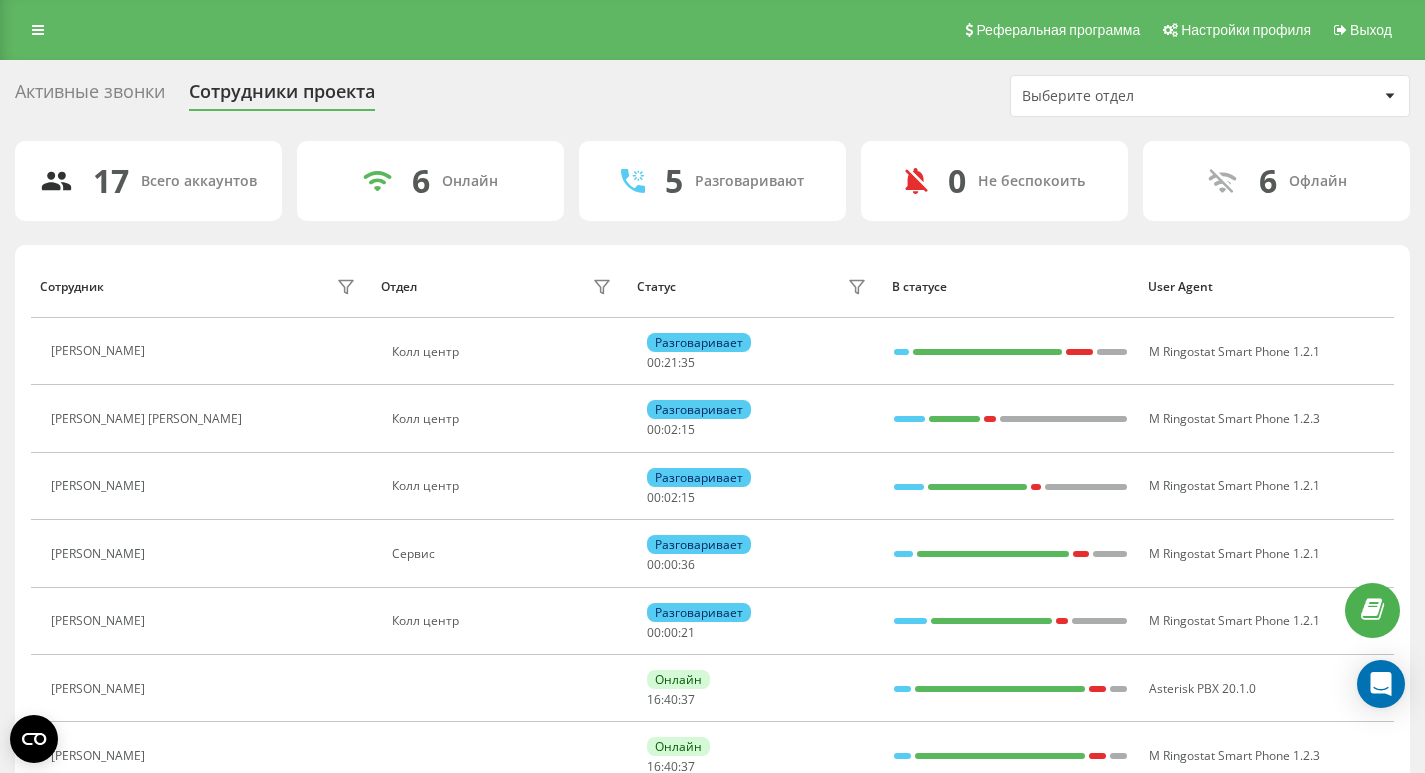 click on "Активные звонки" at bounding box center (90, 96) 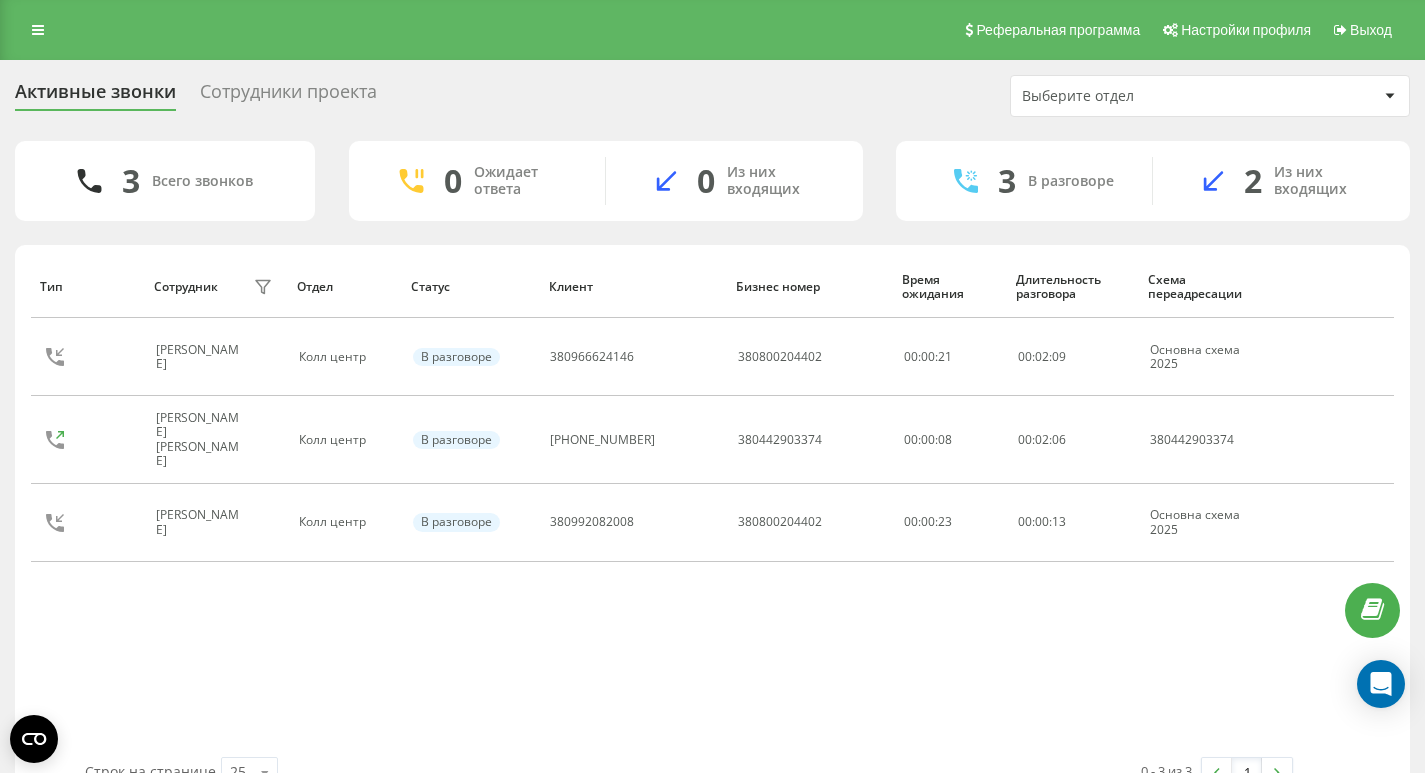 scroll, scrollTop: 0, scrollLeft: 0, axis: both 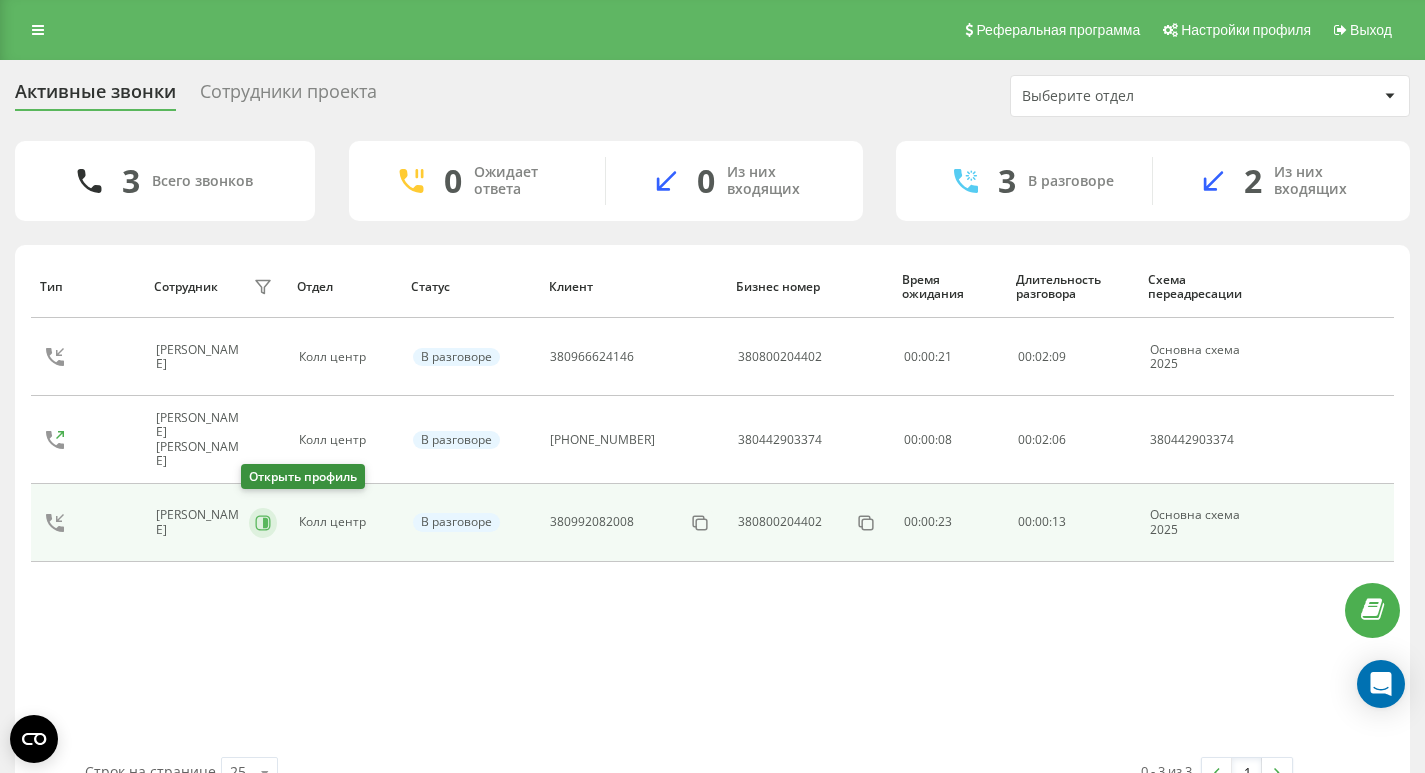 click 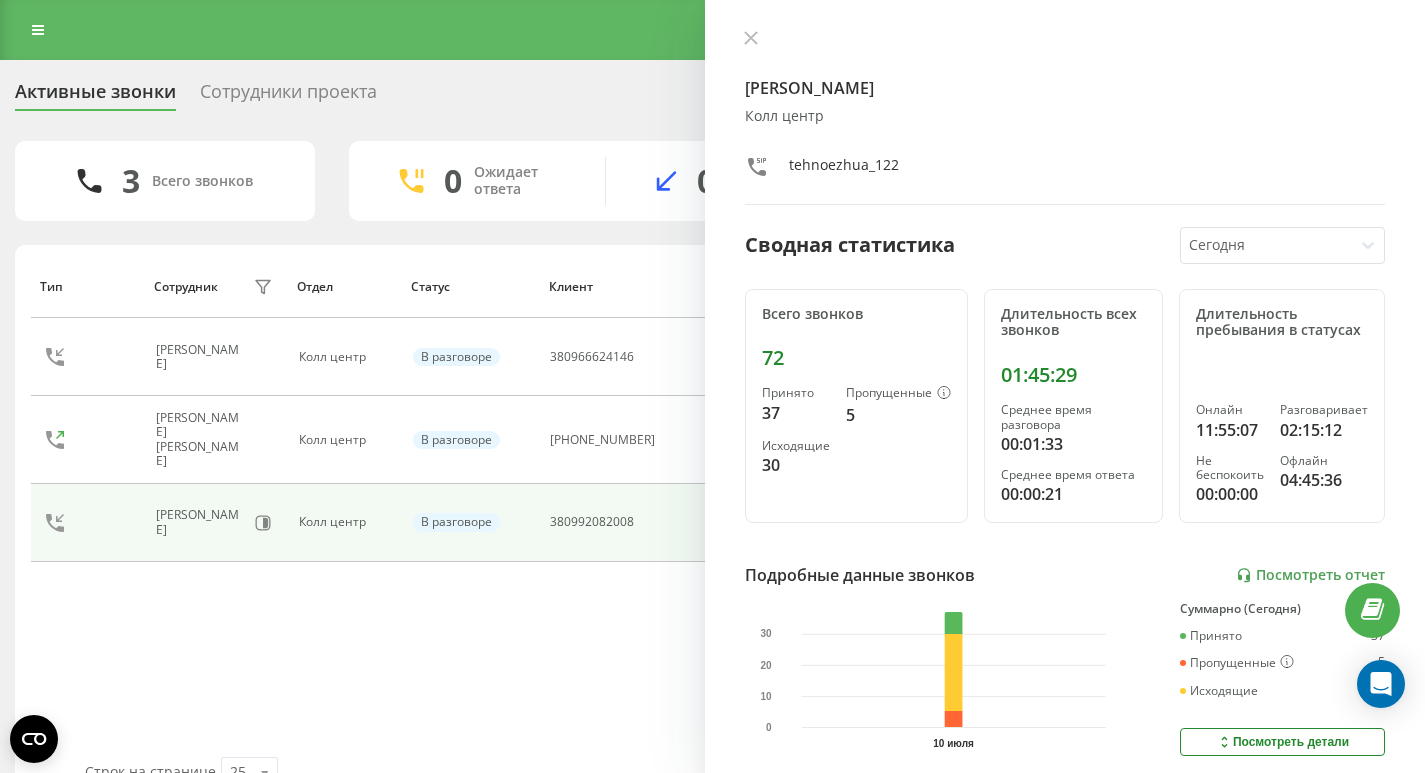 click on "[PERSON_NAME] Колл центр tehnoezhua_122 Сводная статистика [DATE] Всего звонков 72 Принято 37 Пропущенные 5 Исходящие 30 Длительность всех звонков 01:45:29 Среднее время разговора 00:01:33 Среднее время ответа 00:00:21 Длительность пребывания в статусах Онлайн 11:55:07 Разговаривает 02:15:12 Не беспокоить 00:00:00 Офлайн 04:45:36 Подробные данные звонков Посмотреть отчет [DATE] 0 10 20 30 Суммарно ([DATE]) Принято 37 Пропущенные 5 Исходящие 30   Посмотреть детали Подробные данные статусов [DATE] Суммарно ([DATE]) Онлайн 11:55:07 Разговаривает 02:15:12 Не беспокоить 00:00:00 Офлайн 04:45:36" at bounding box center [1065, 386] 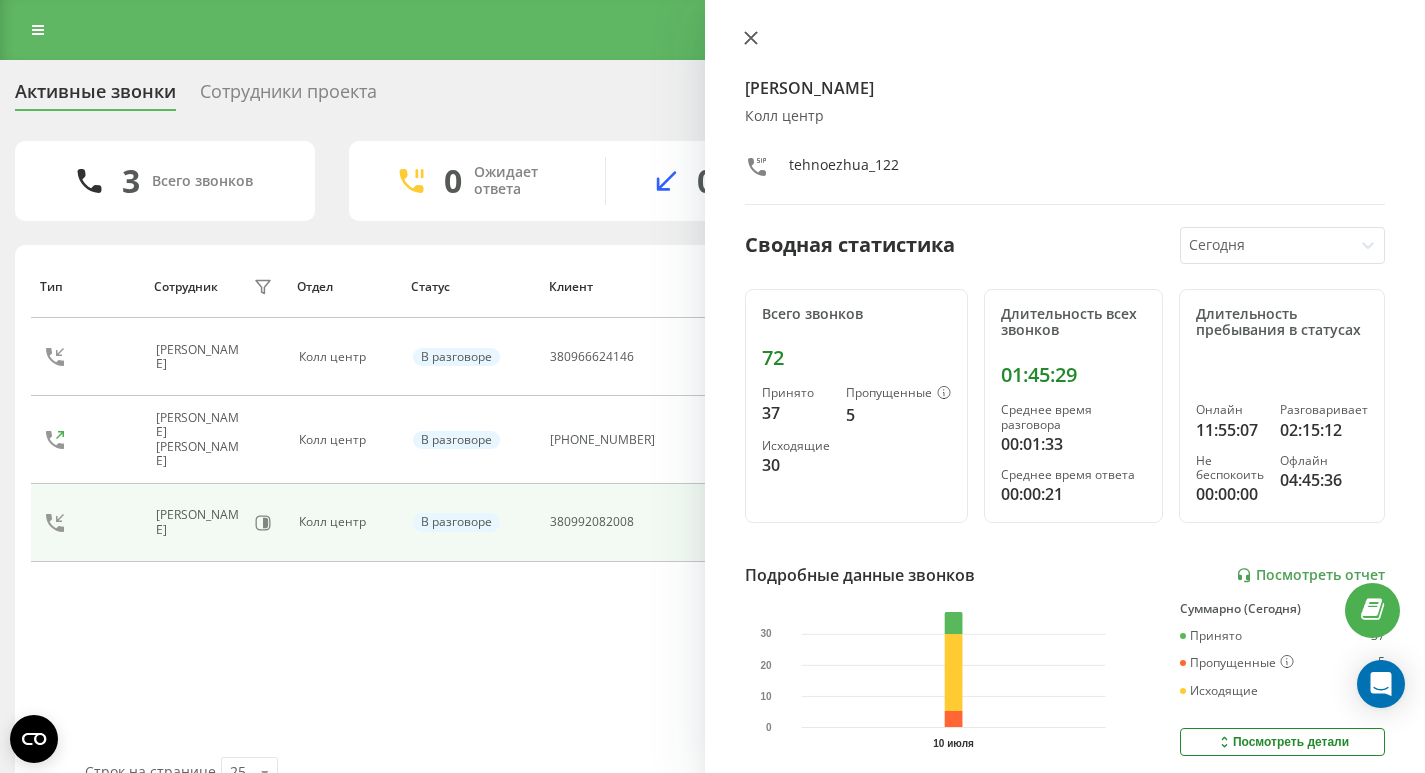 click 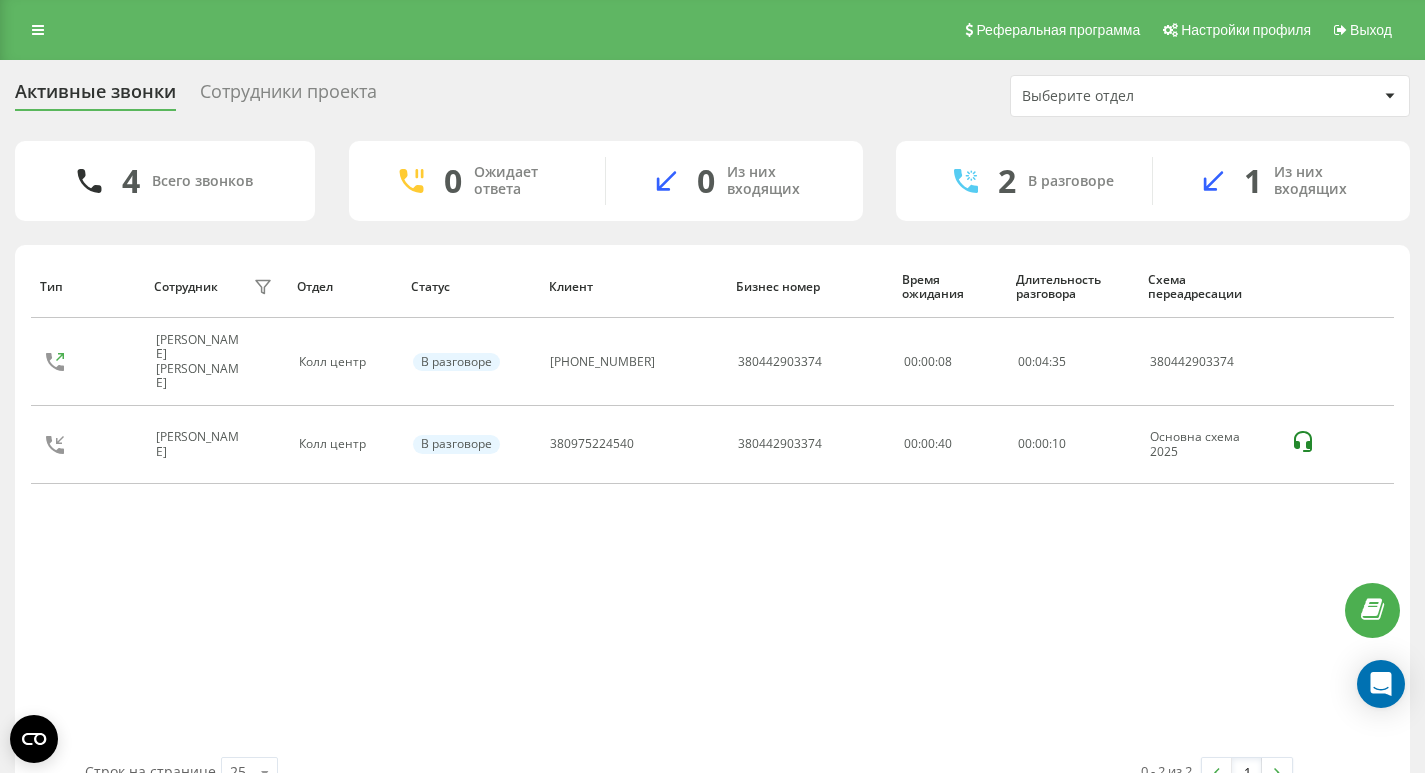 click on "Тип Сотрудник  фильтра  Отдел Статус Клиент Бизнес номер Время ожидания Длительность разговора Схема переадресации [PERSON_NAME] [PERSON_NAME] центр В разговоре [PHONE_NUMBER] 380442903374 00:00:08 00 : 04 : 35 380442903374 [PERSON_NAME] Колл центр В разговоре 380975224540 380442903374 00:00:40 00 : 00 : 10 Основна схема 2025" at bounding box center [712, 506] 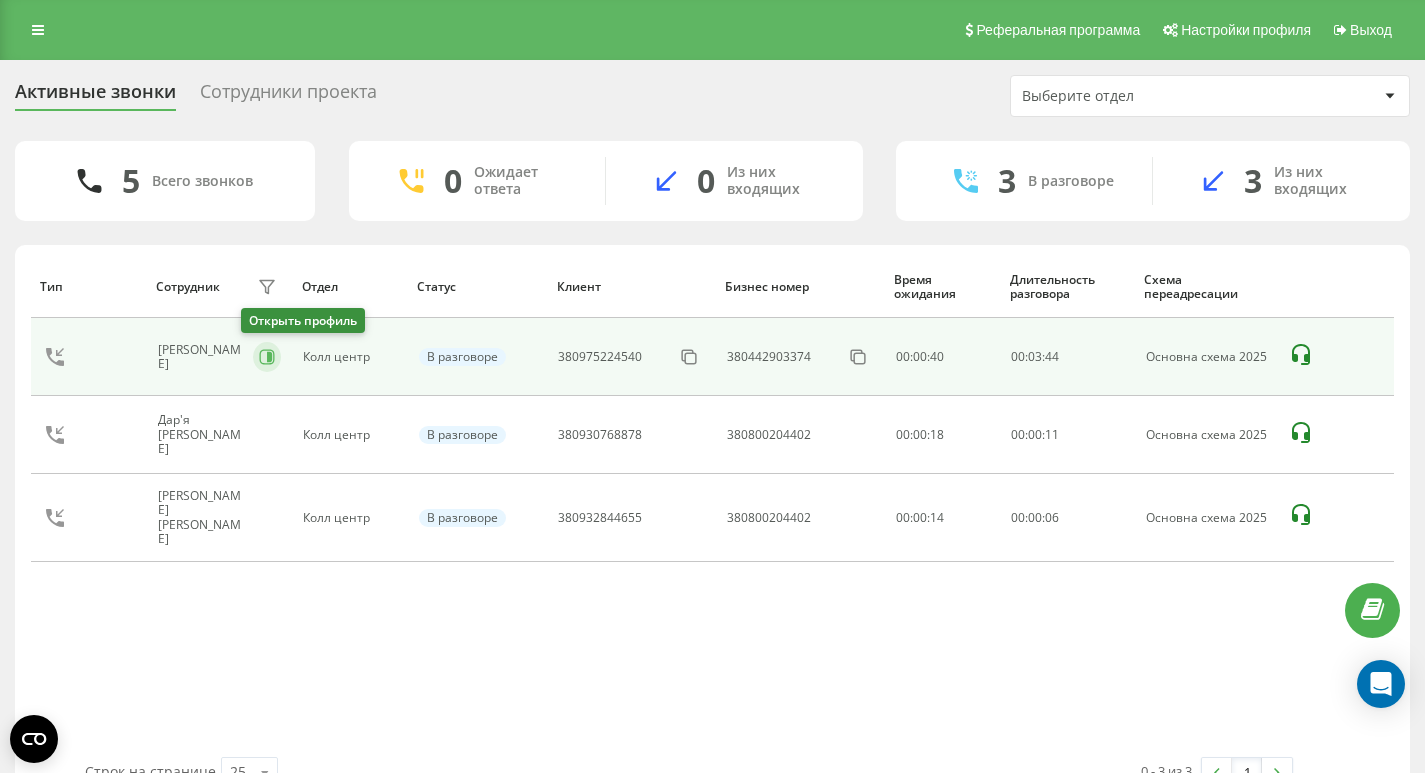 click at bounding box center [267, 357] 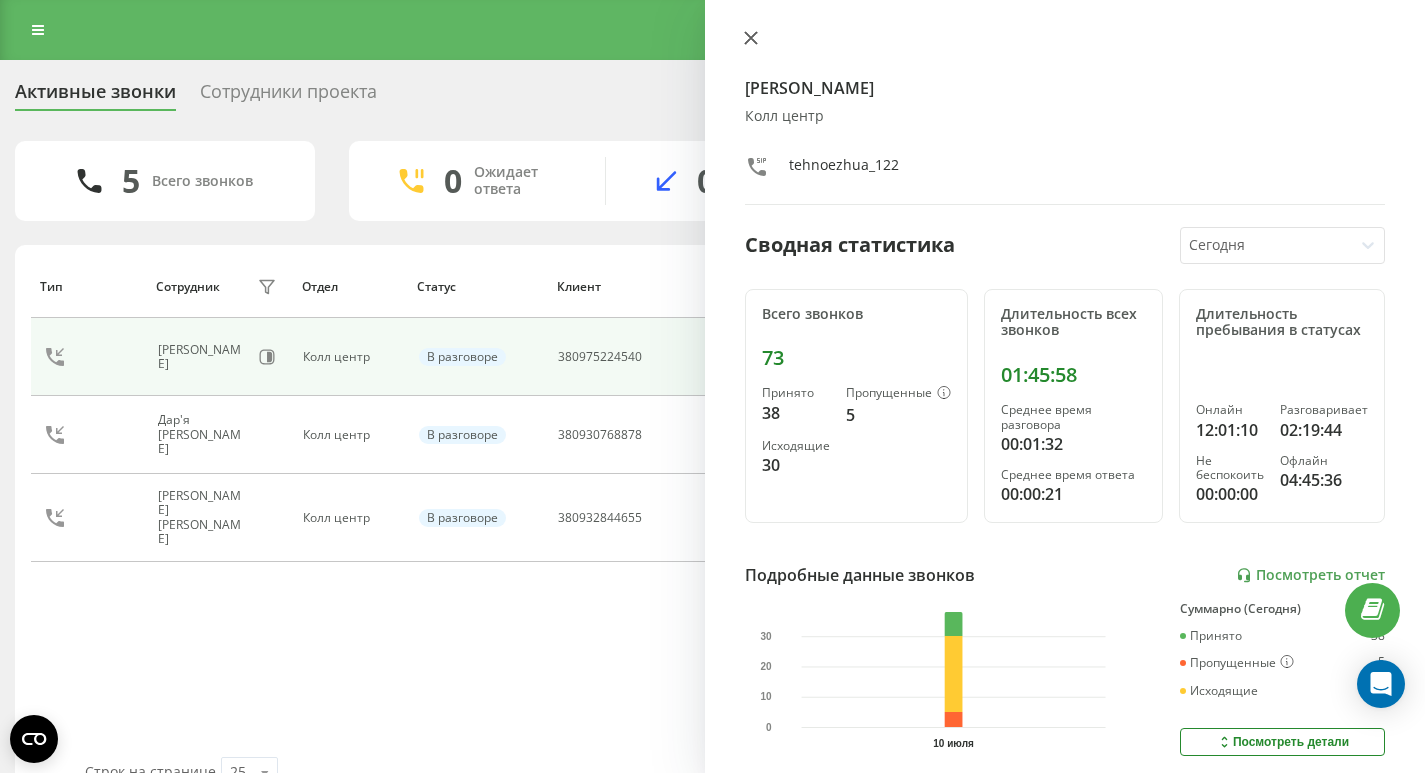 click 